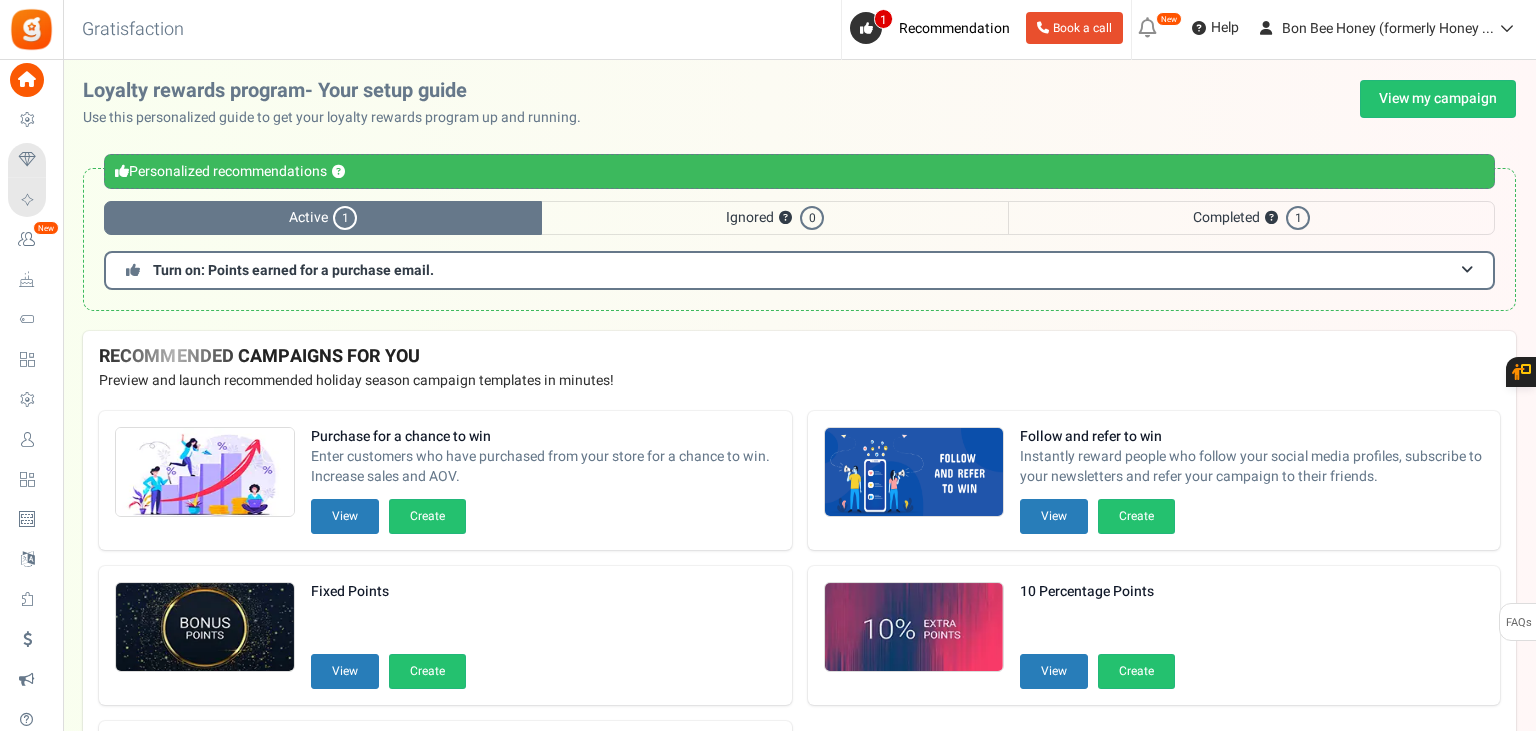 scroll, scrollTop: 0, scrollLeft: 0, axis: both 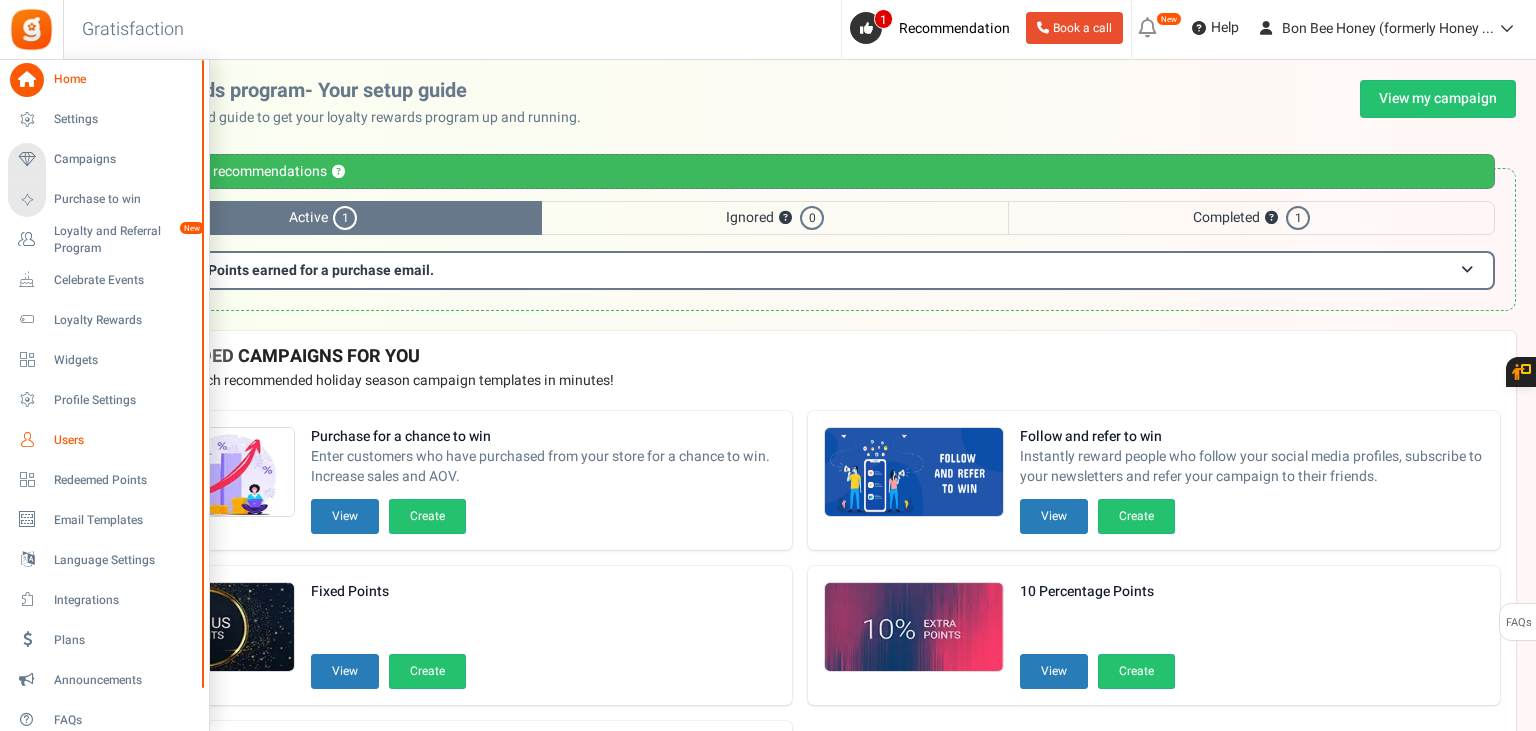 click on "Users" at bounding box center [104, 440] 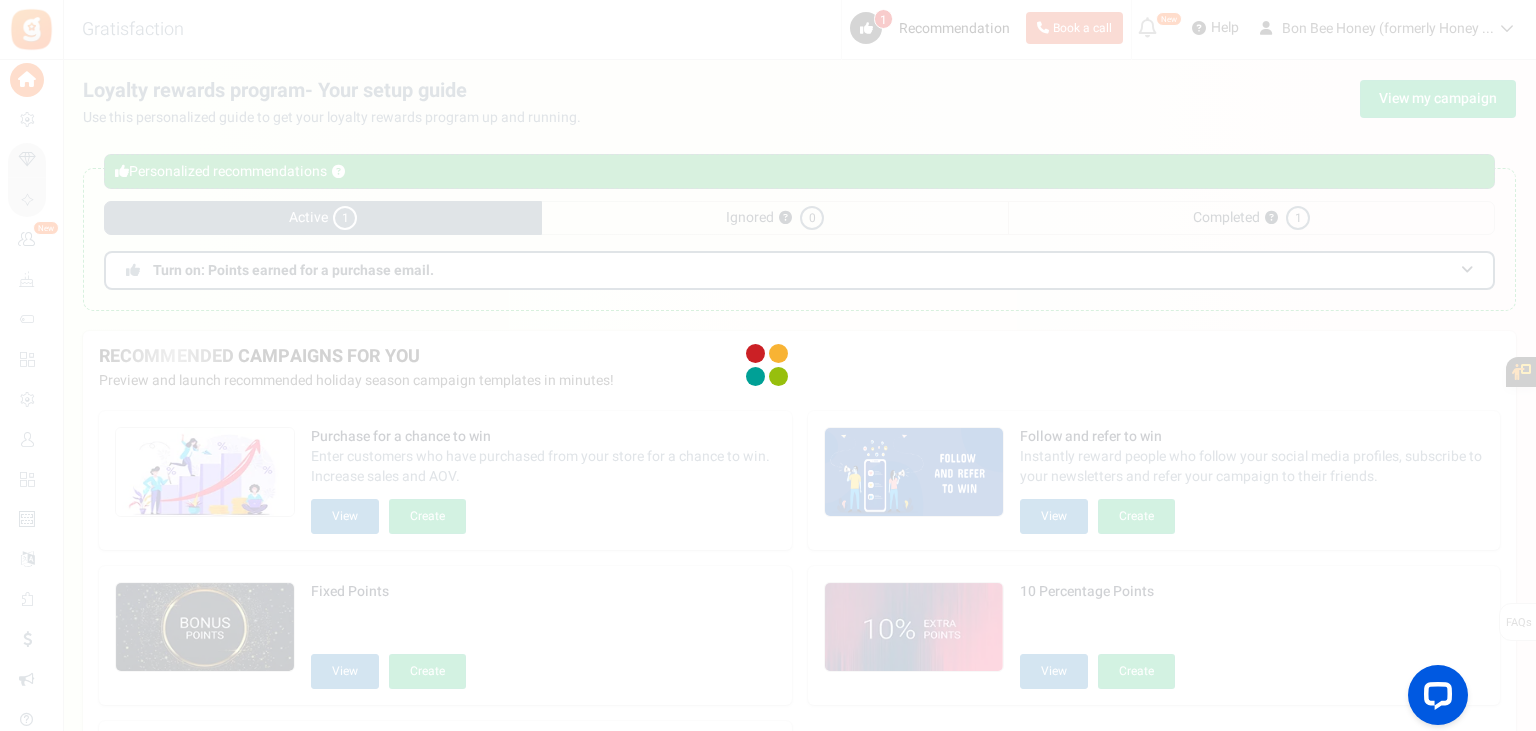 scroll, scrollTop: 0, scrollLeft: 0, axis: both 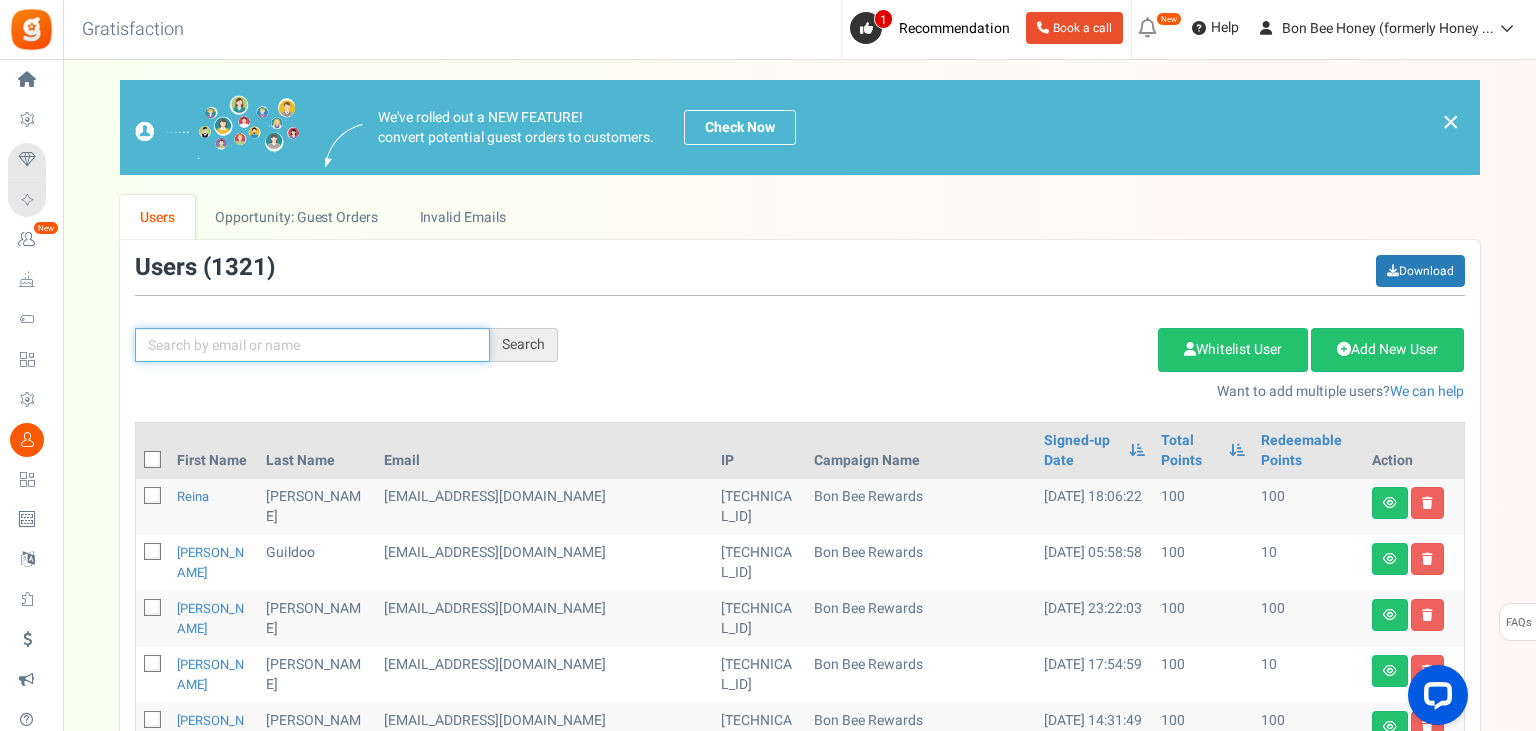 click at bounding box center (312, 345) 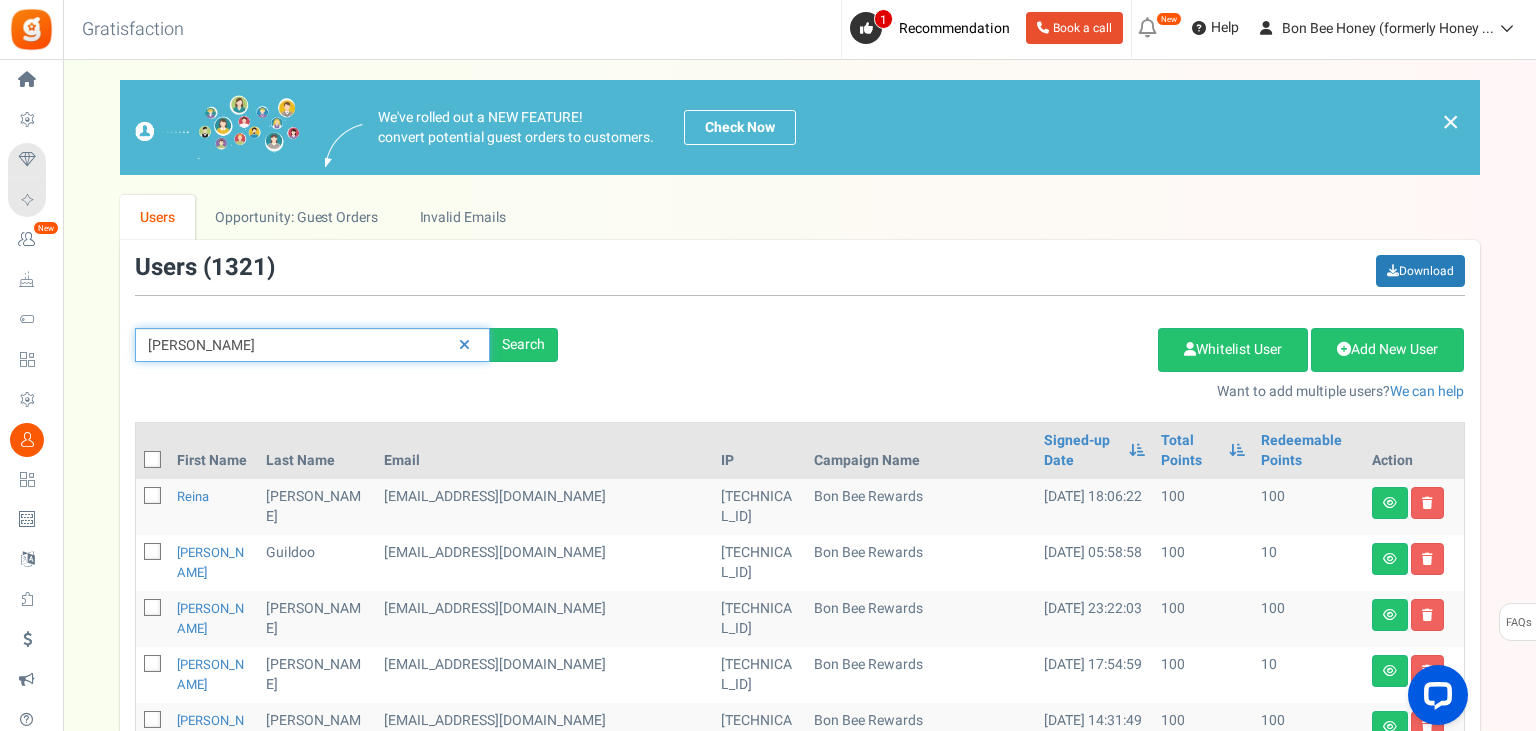 type on "[PERSON_NAME]" 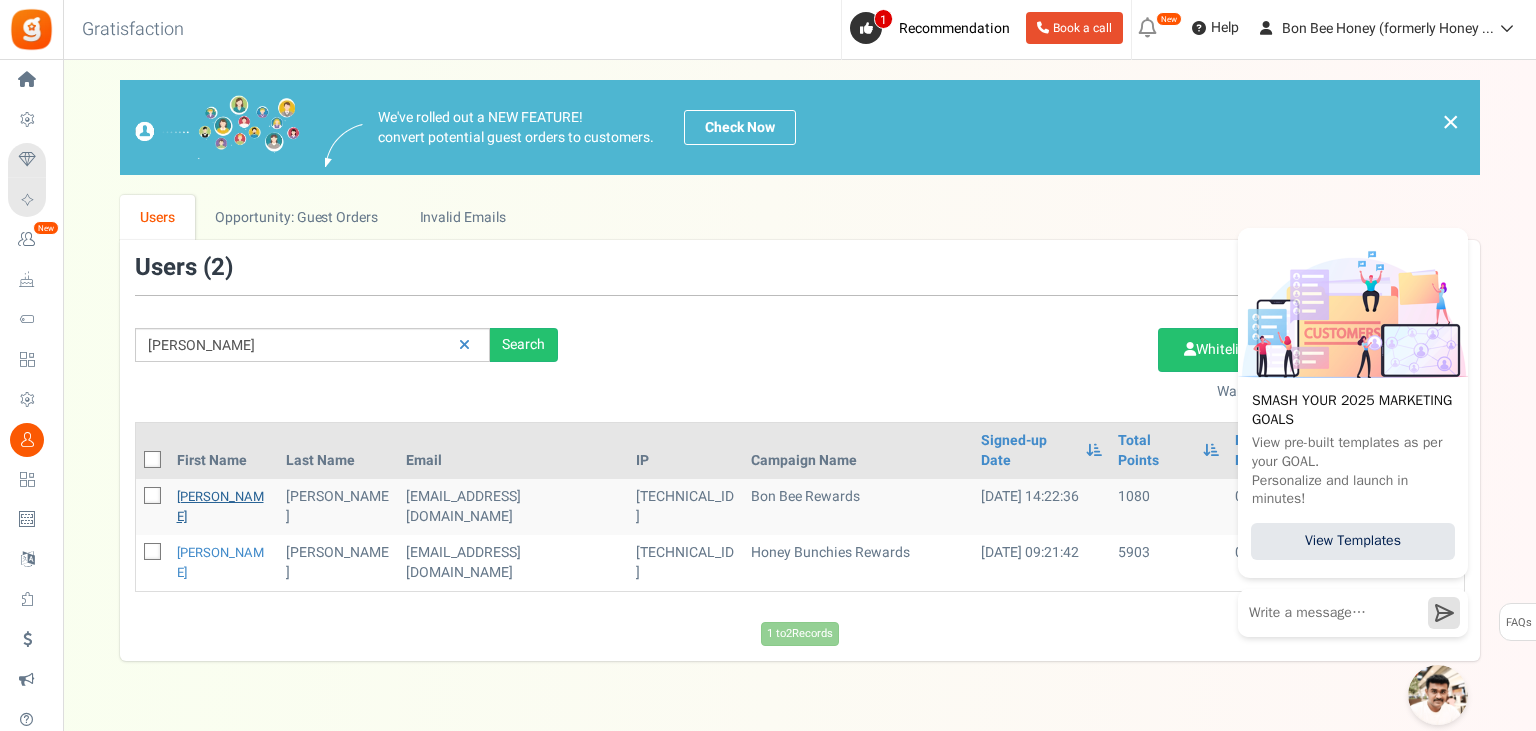 click on "[PERSON_NAME]" at bounding box center [220, 506] 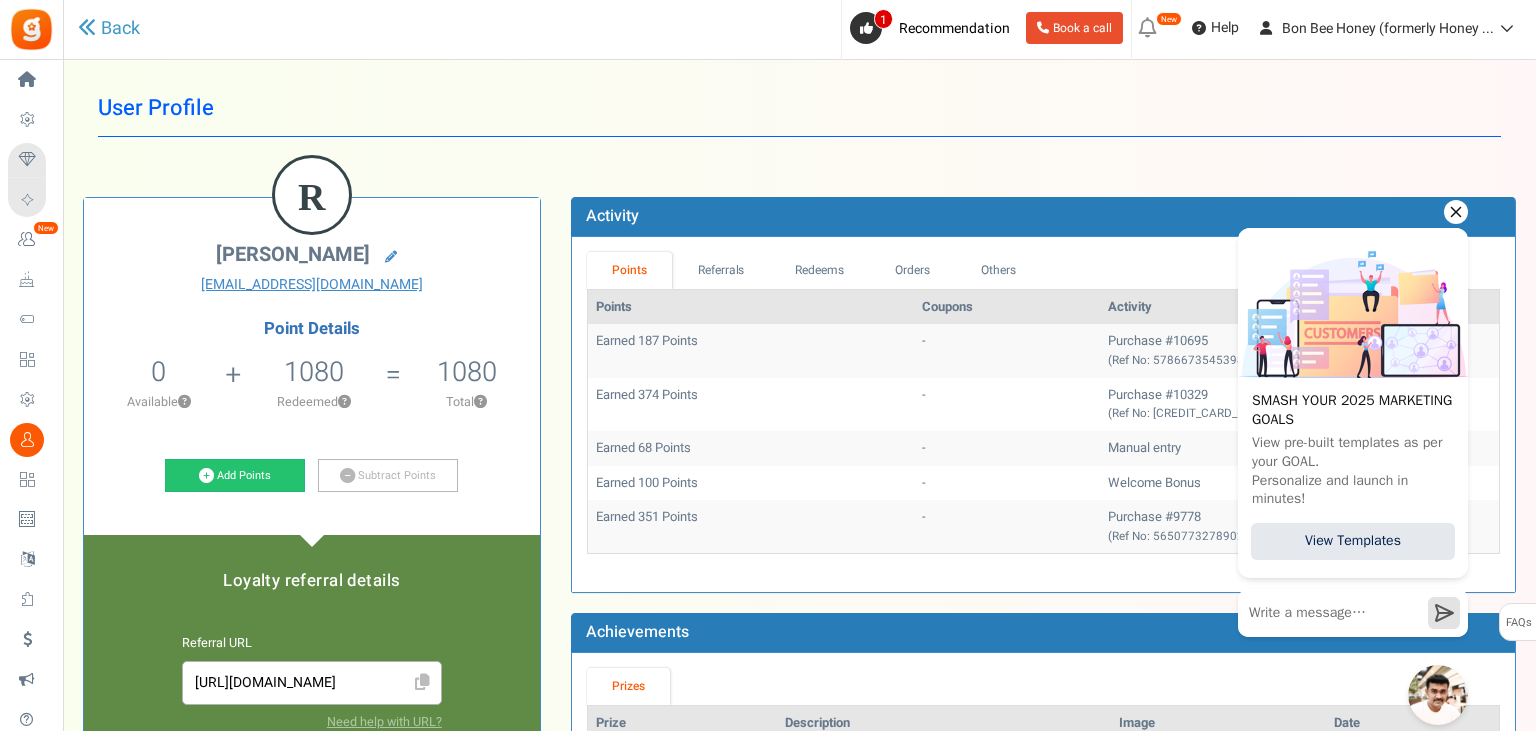 click 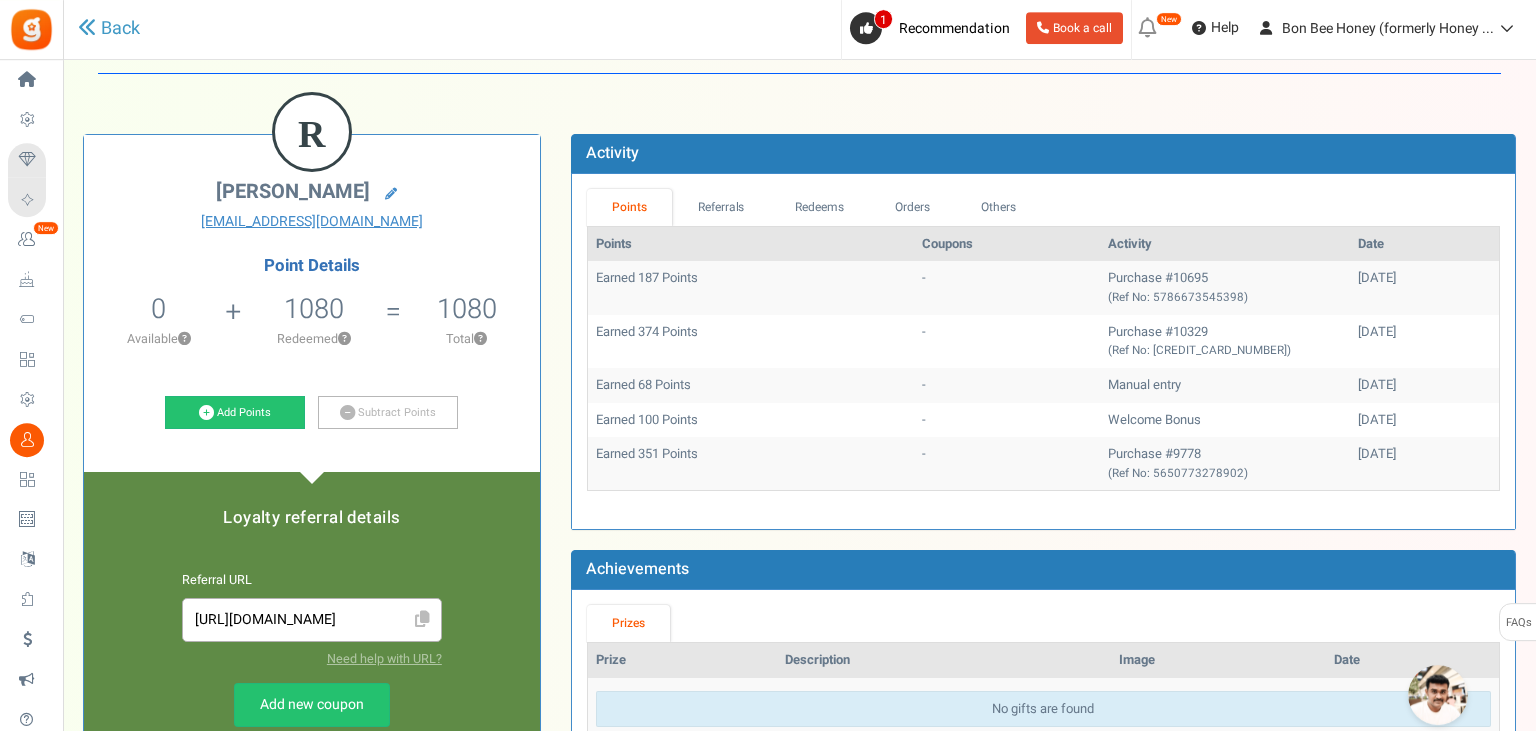 scroll, scrollTop: 0, scrollLeft: 0, axis: both 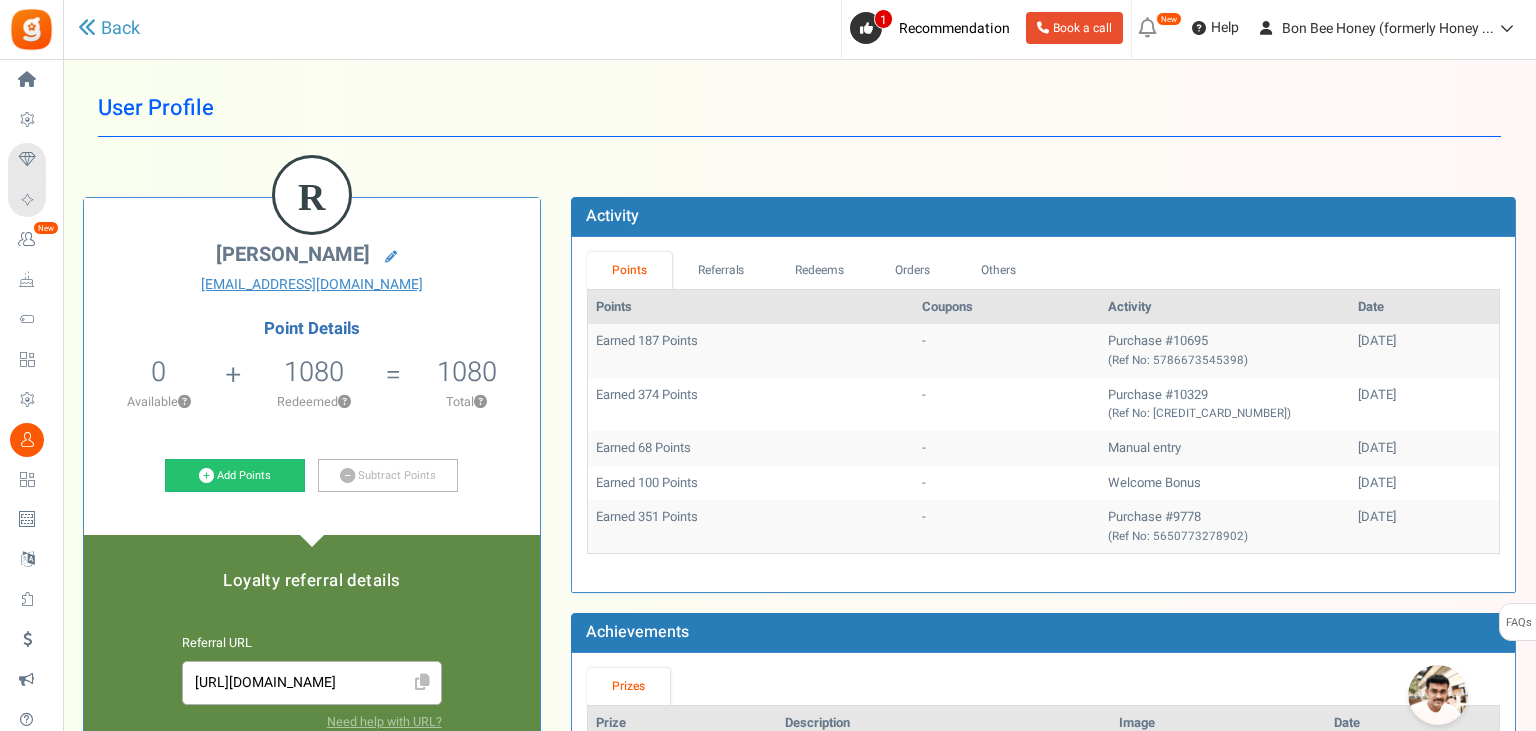 type 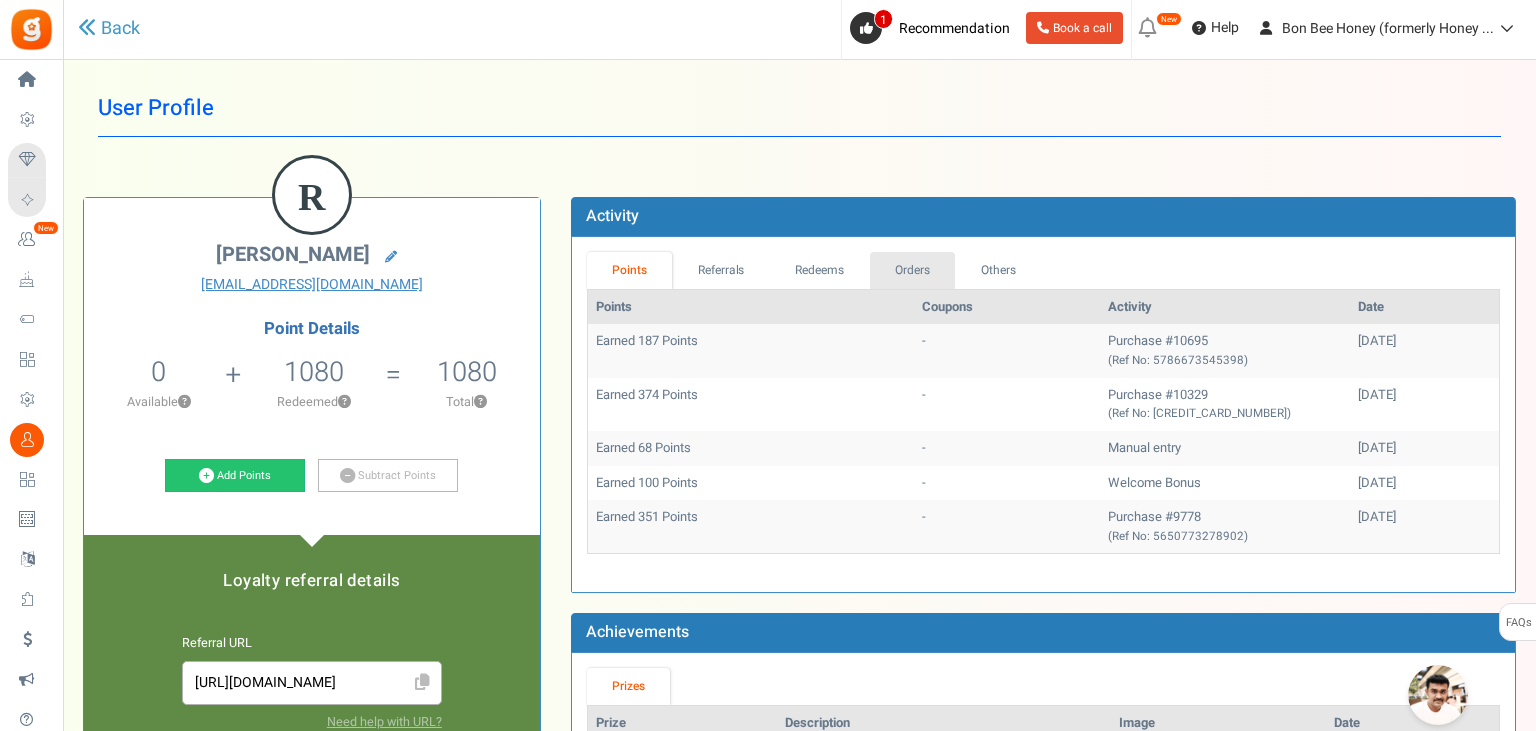 click on "Orders" at bounding box center (913, 270) 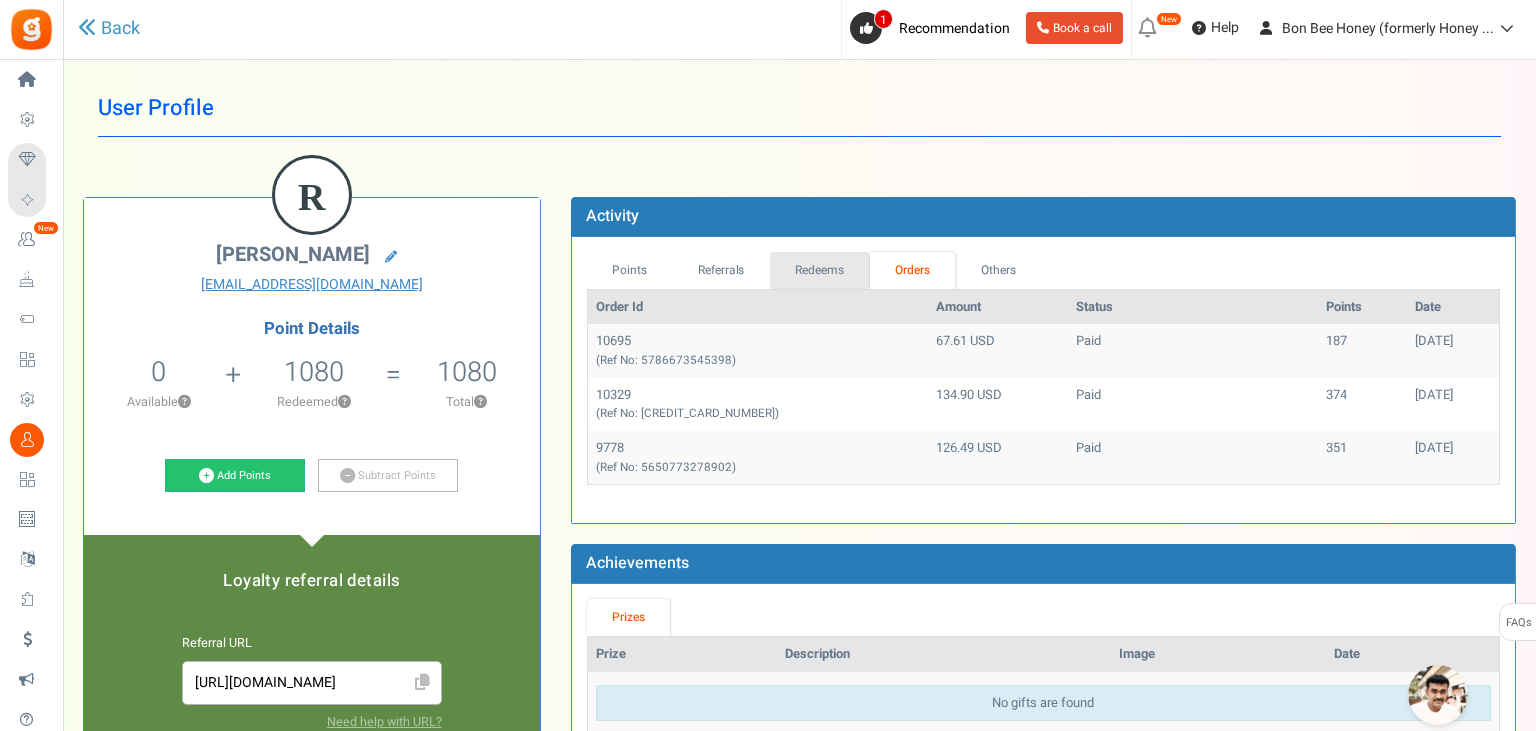drag, startPoint x: 814, startPoint y: 266, endPoint x: 827, endPoint y: 296, distance: 32.695564 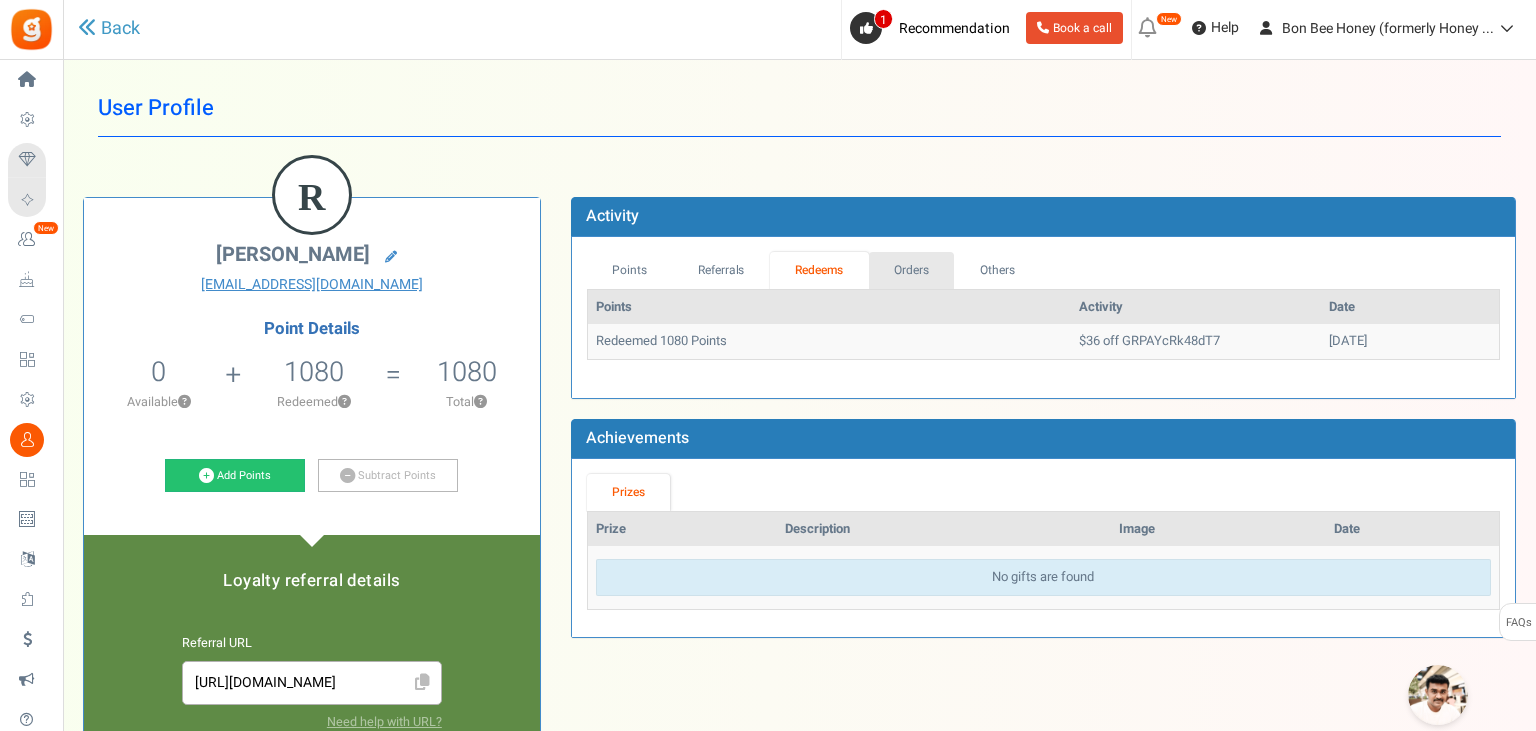 click on "Orders" at bounding box center (912, 270) 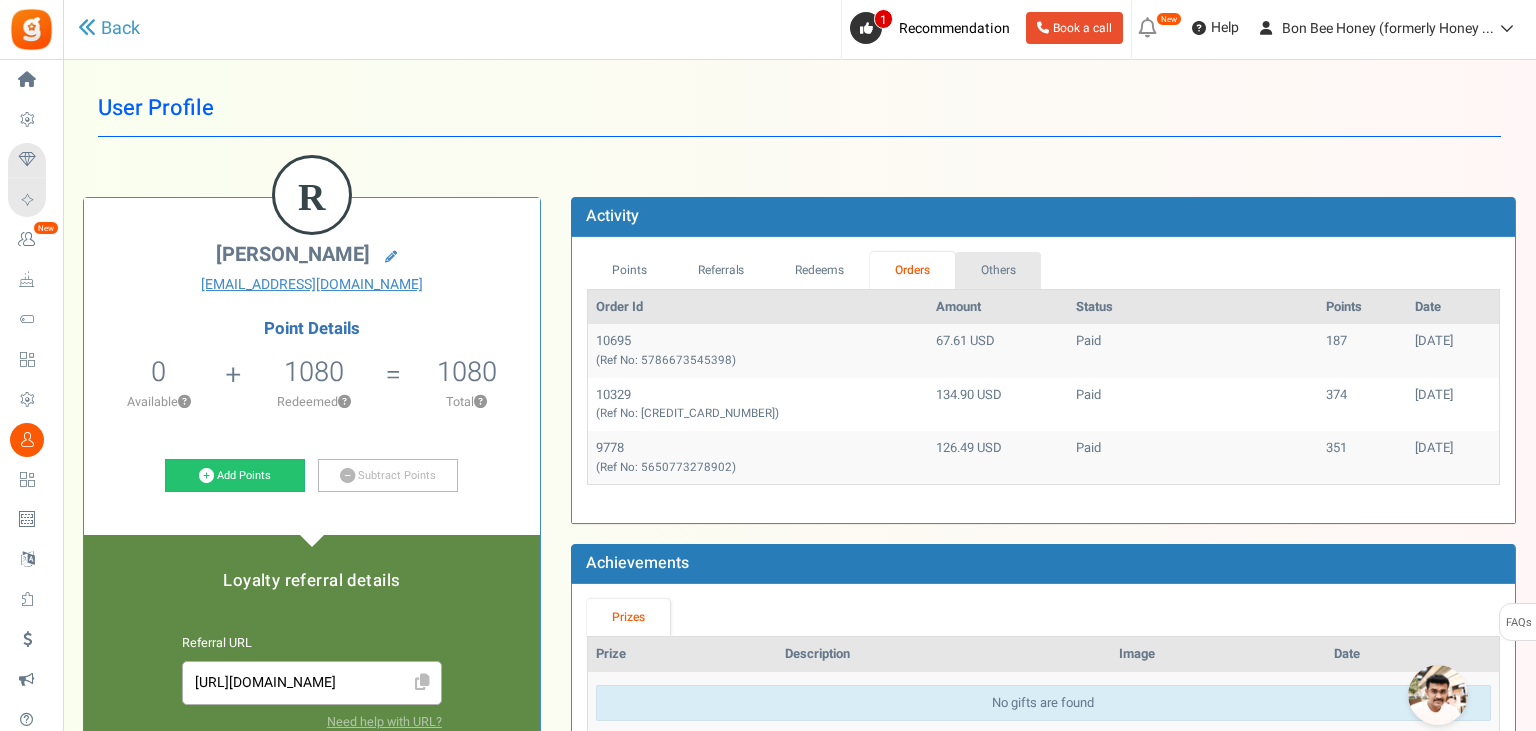 click on "Others" at bounding box center [998, 270] 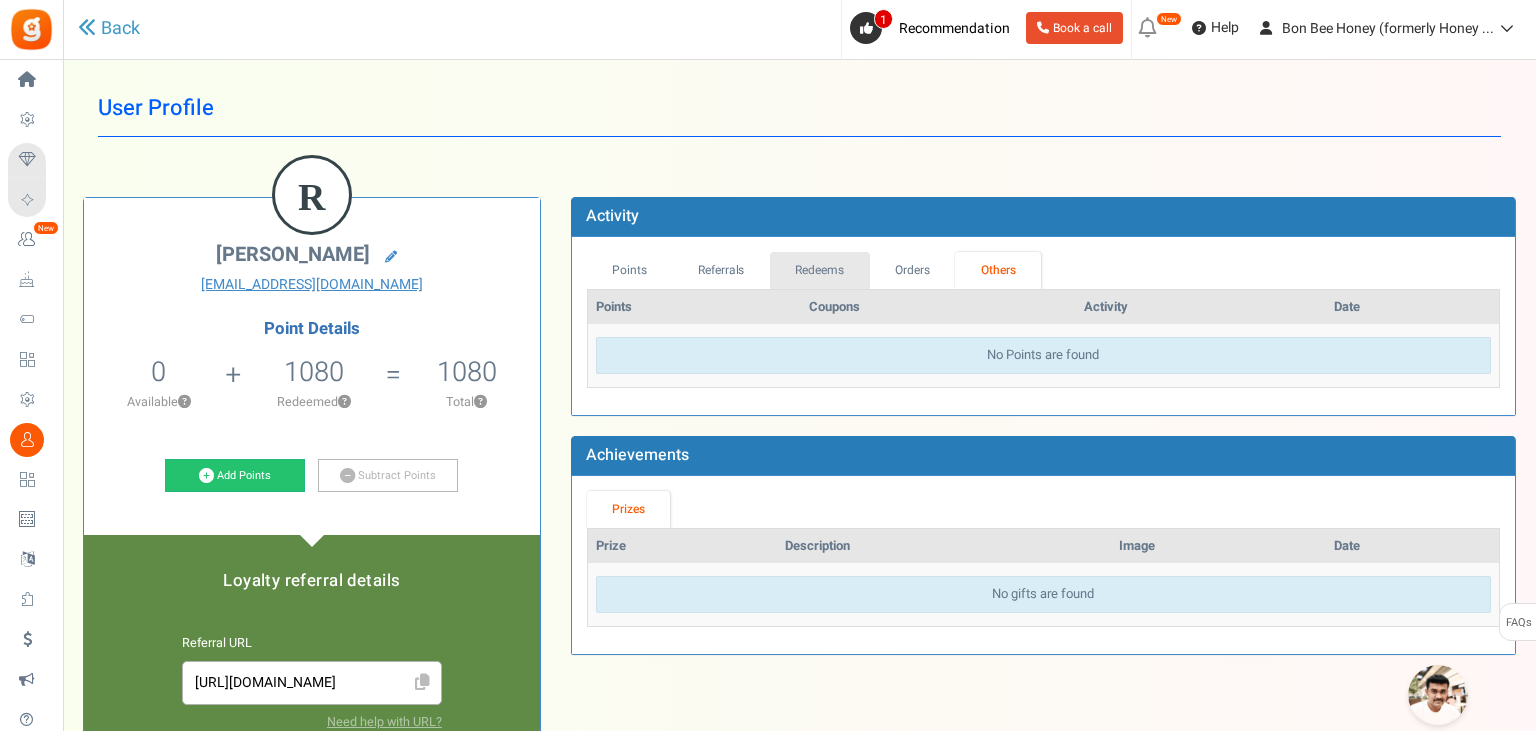 click on "Redeems" at bounding box center [820, 270] 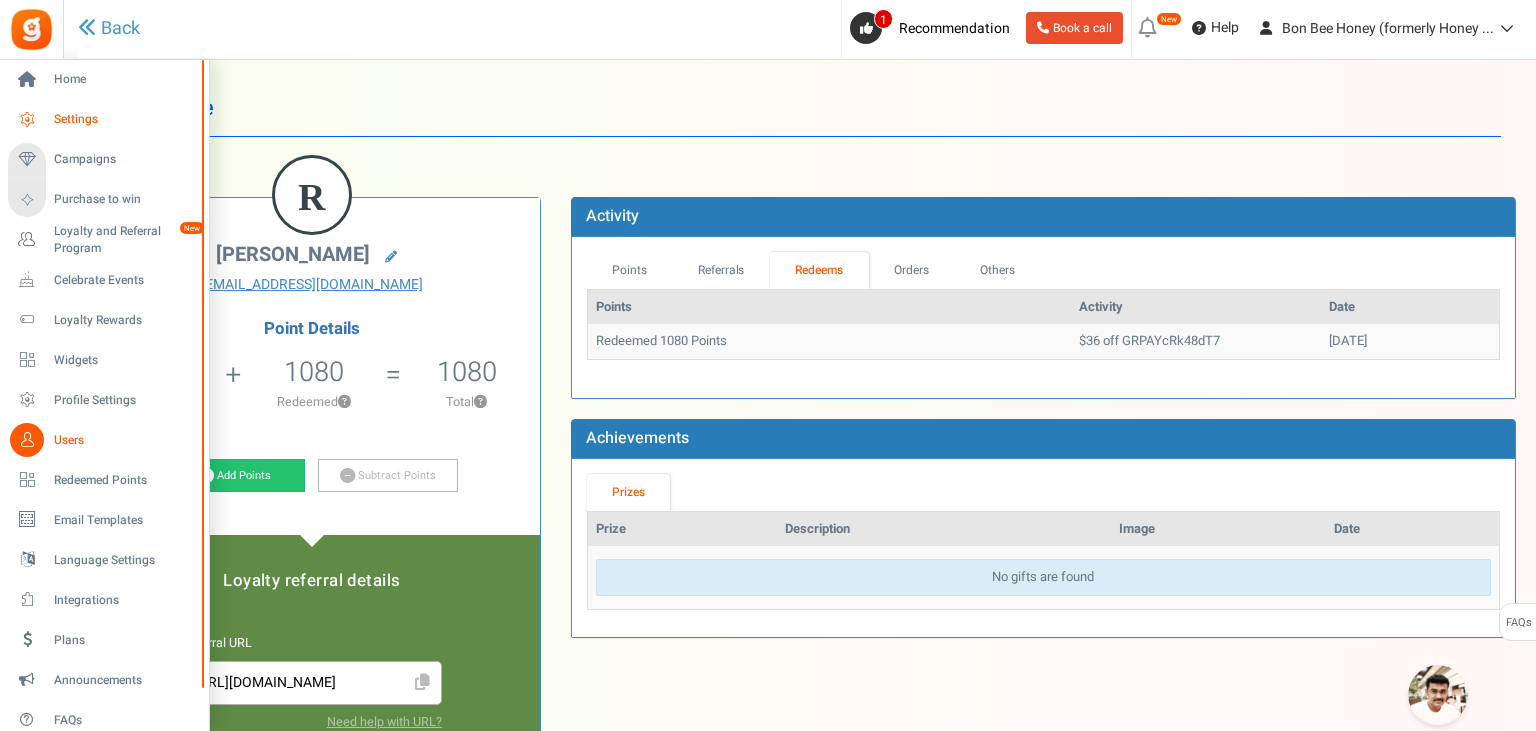 click on "Settings" at bounding box center [104, 120] 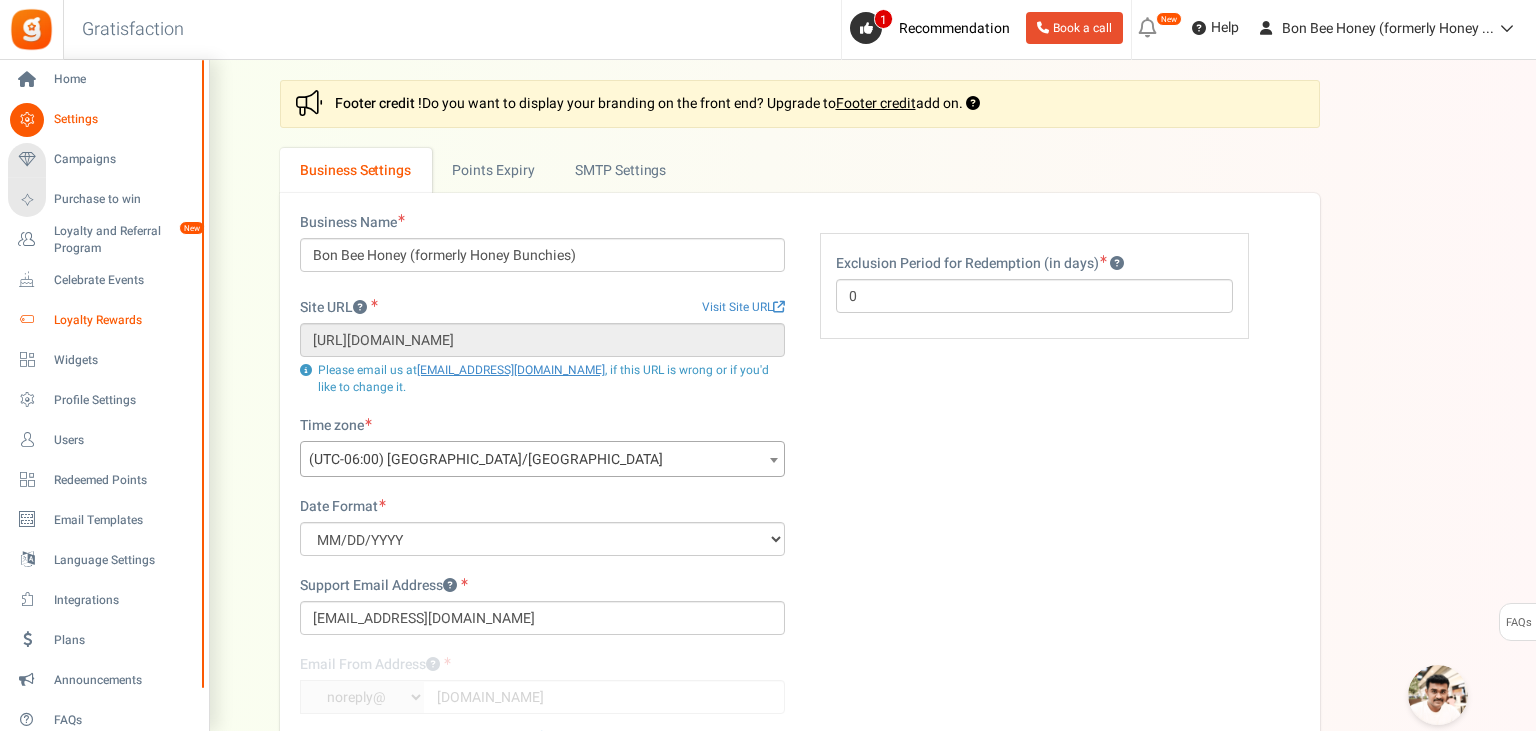click on "Loyalty Rewards" at bounding box center [124, 320] 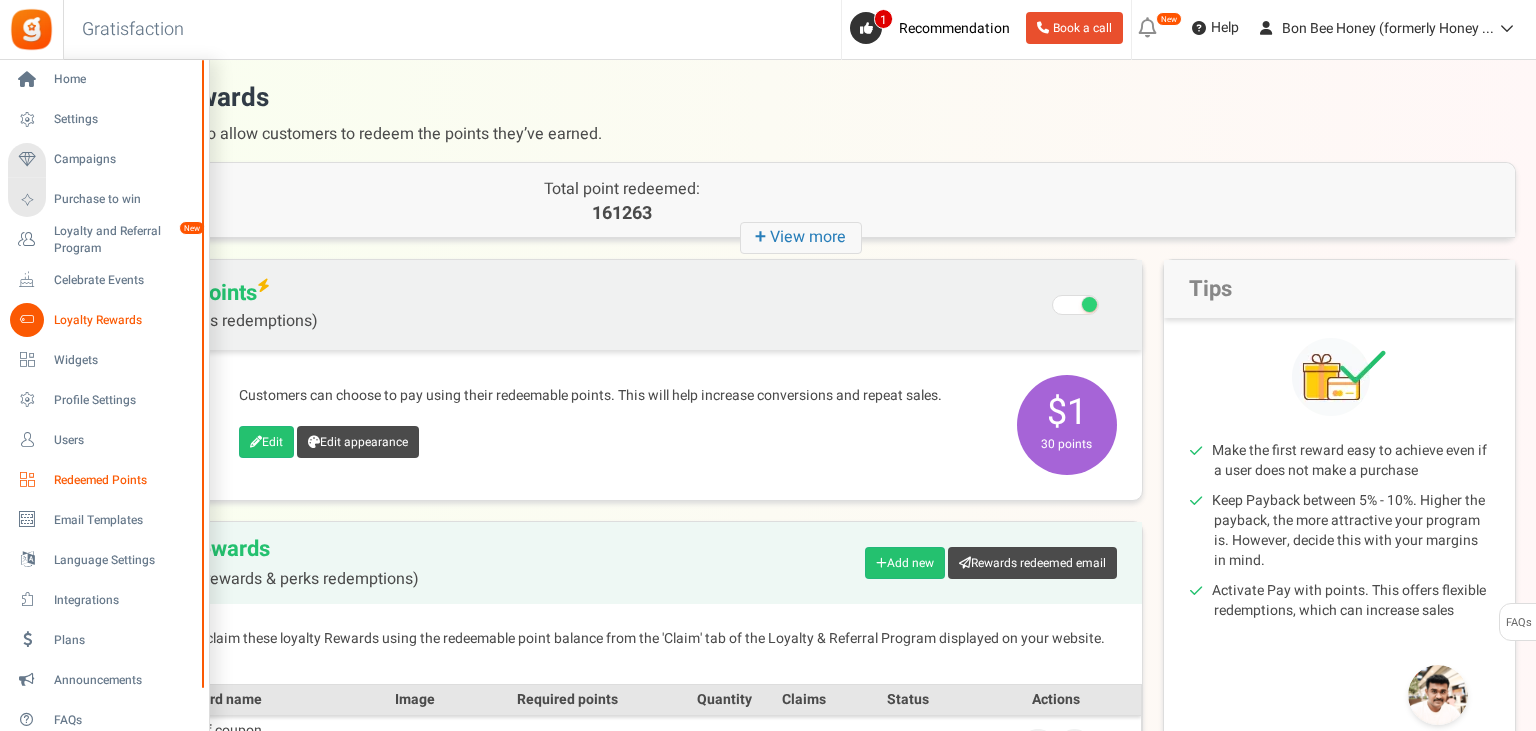 click on "Redeemed Points" at bounding box center [124, 480] 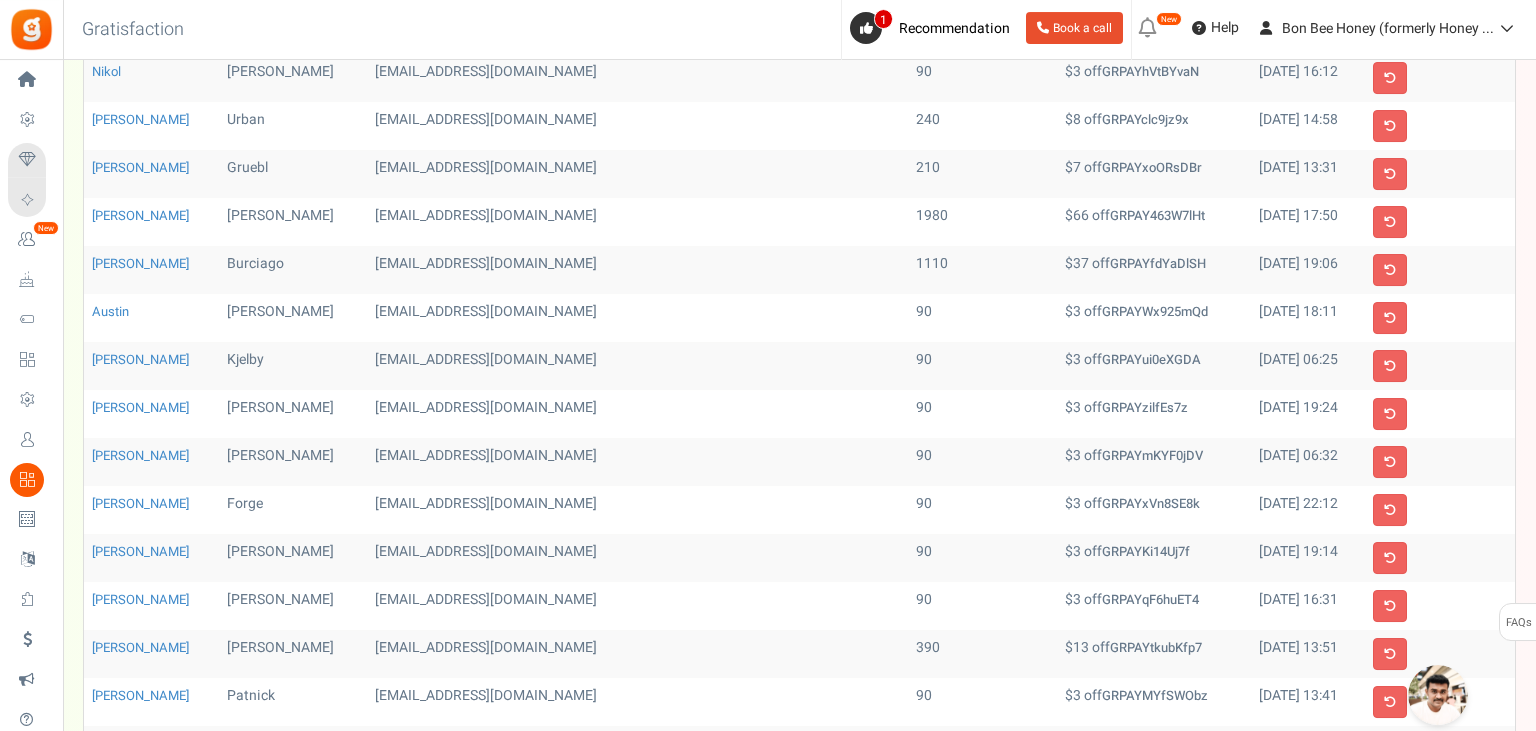 scroll, scrollTop: 422, scrollLeft: 0, axis: vertical 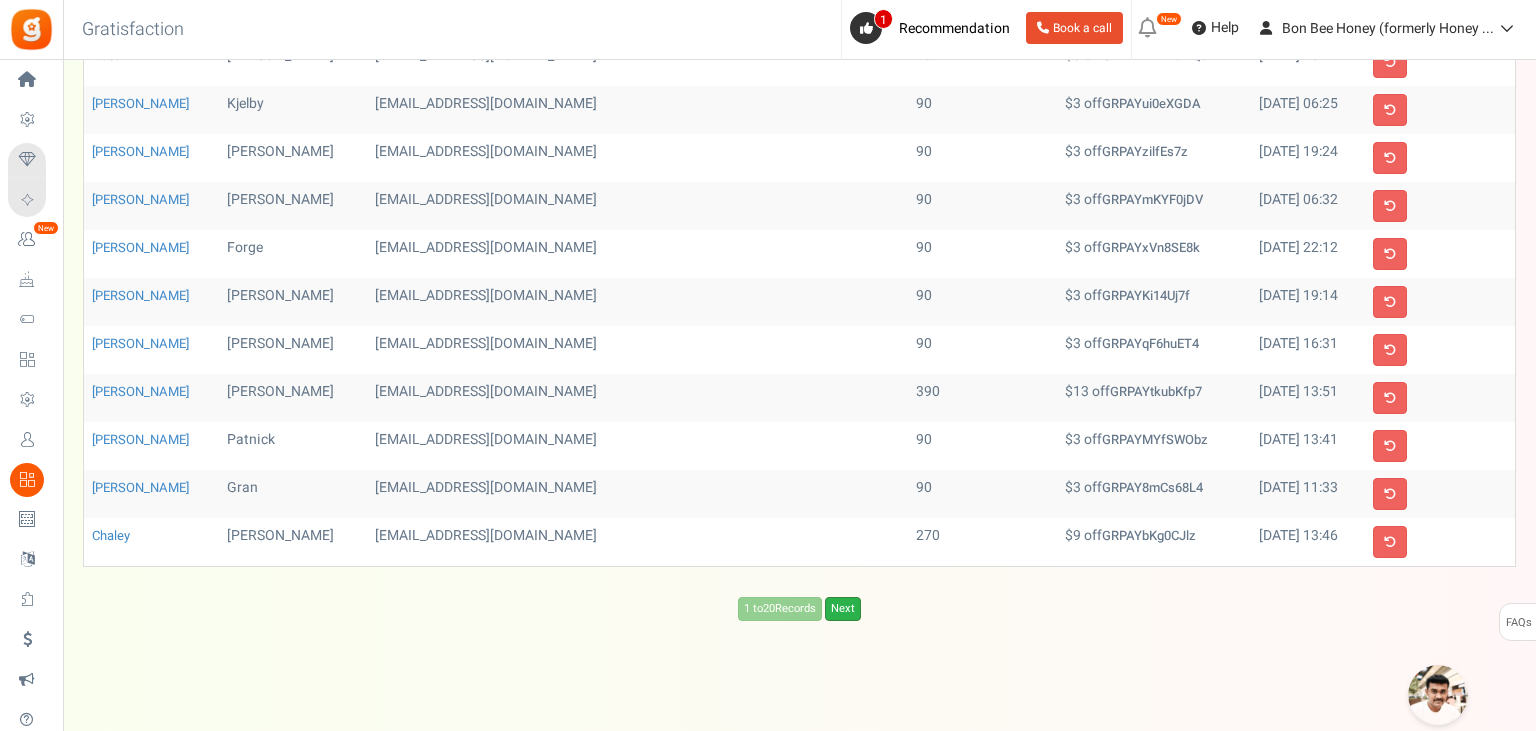 click on "Next" at bounding box center (843, 609) 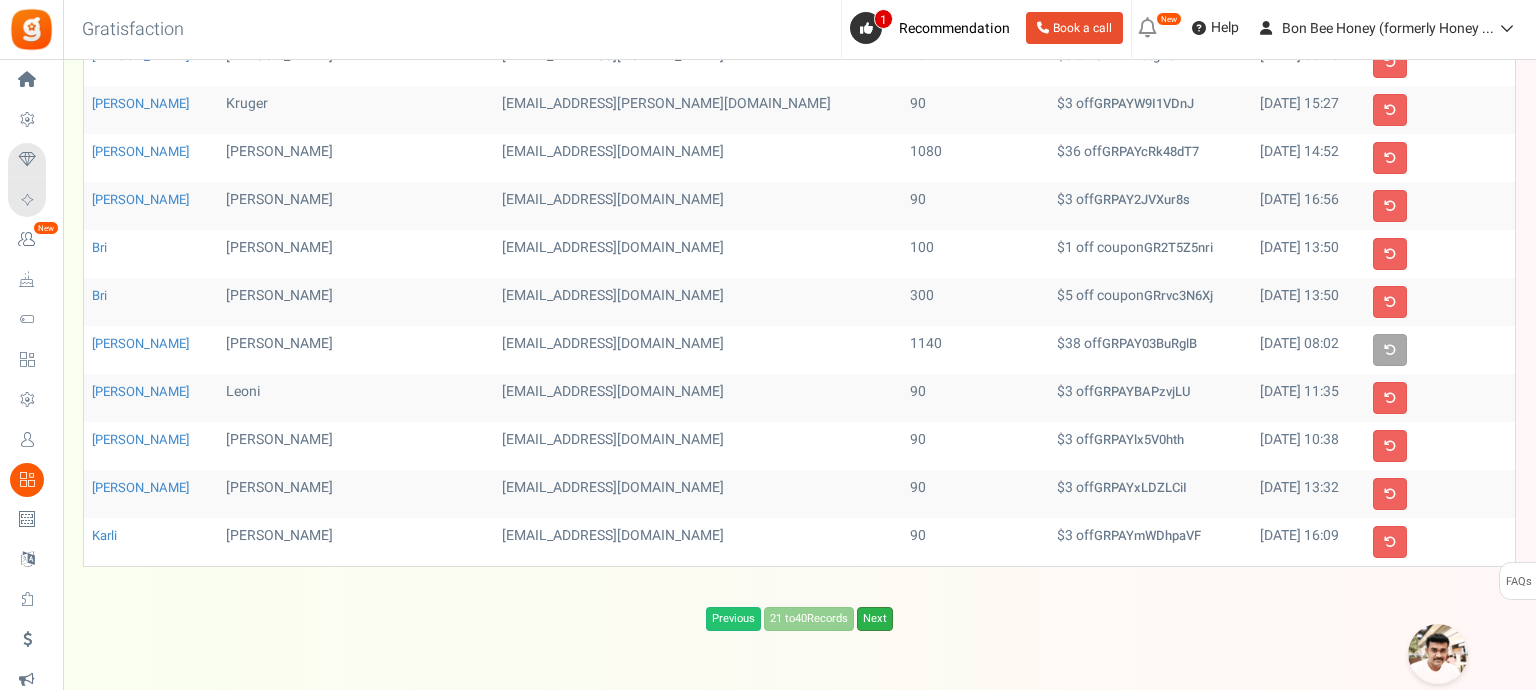 click on "Next" at bounding box center [875, 619] 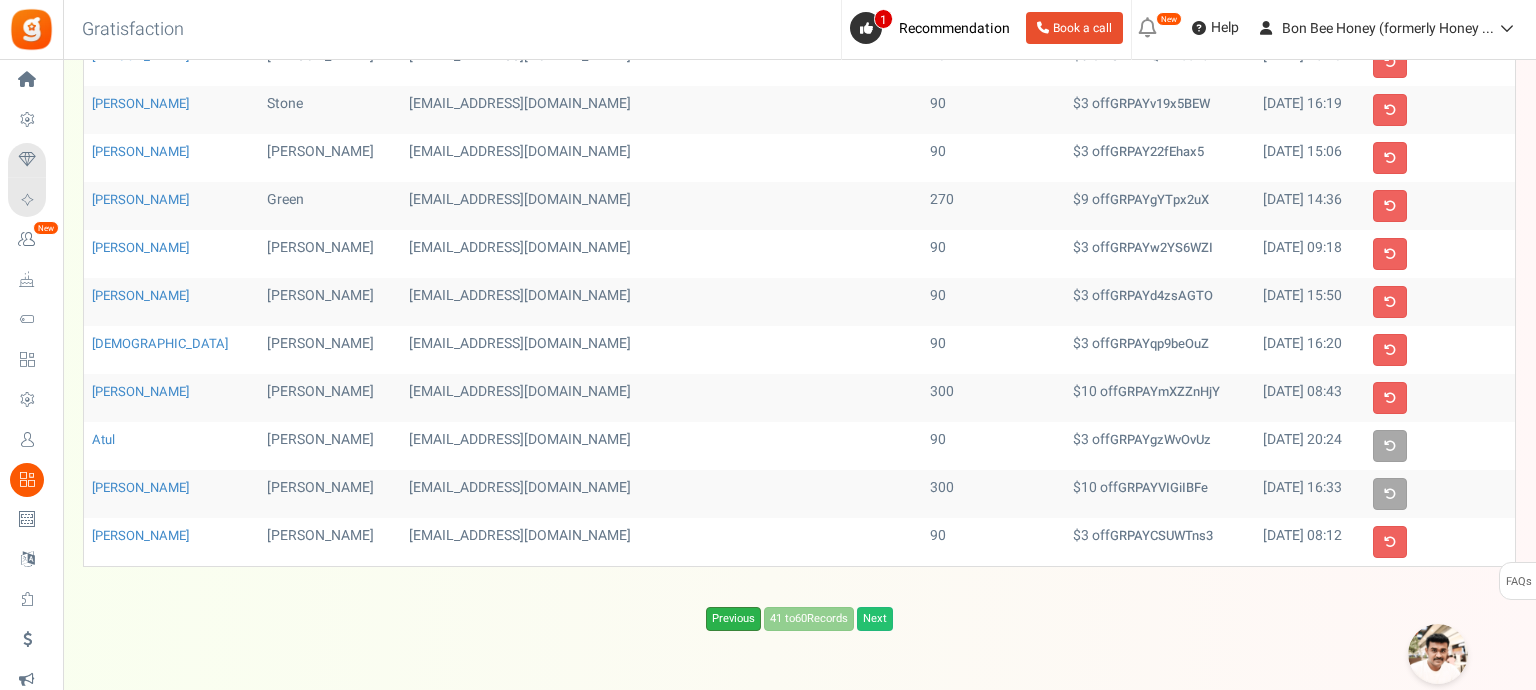 click on "Previous" at bounding box center [733, 619] 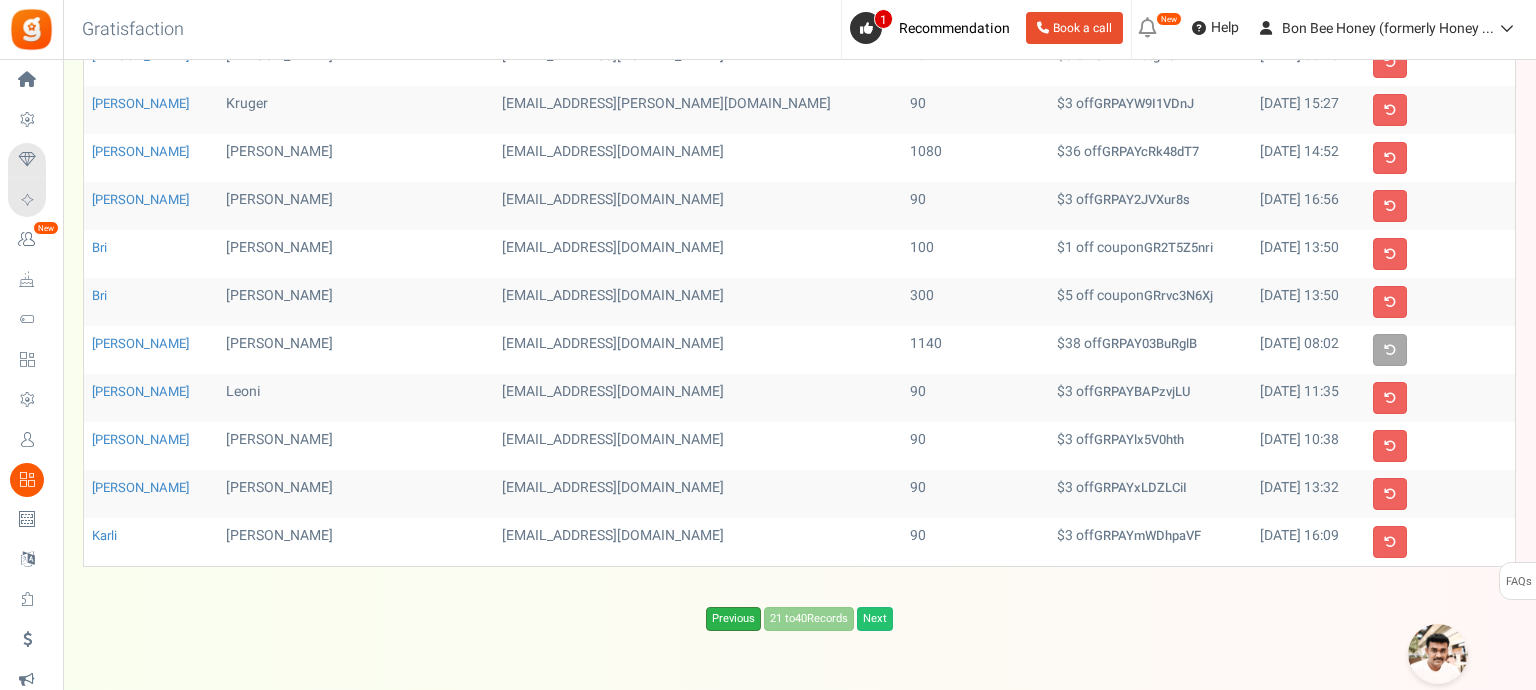 click on "Previous" at bounding box center [733, 619] 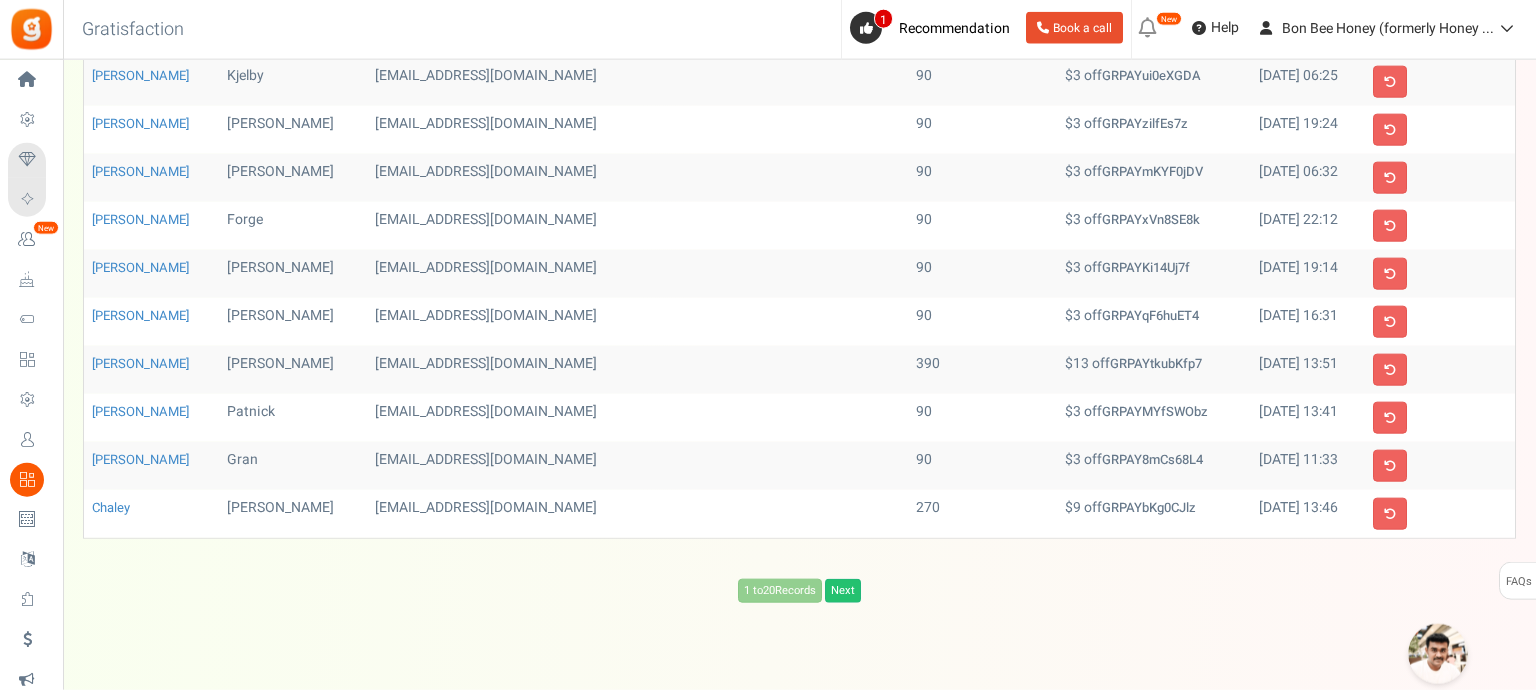 scroll, scrollTop: 649, scrollLeft: 0, axis: vertical 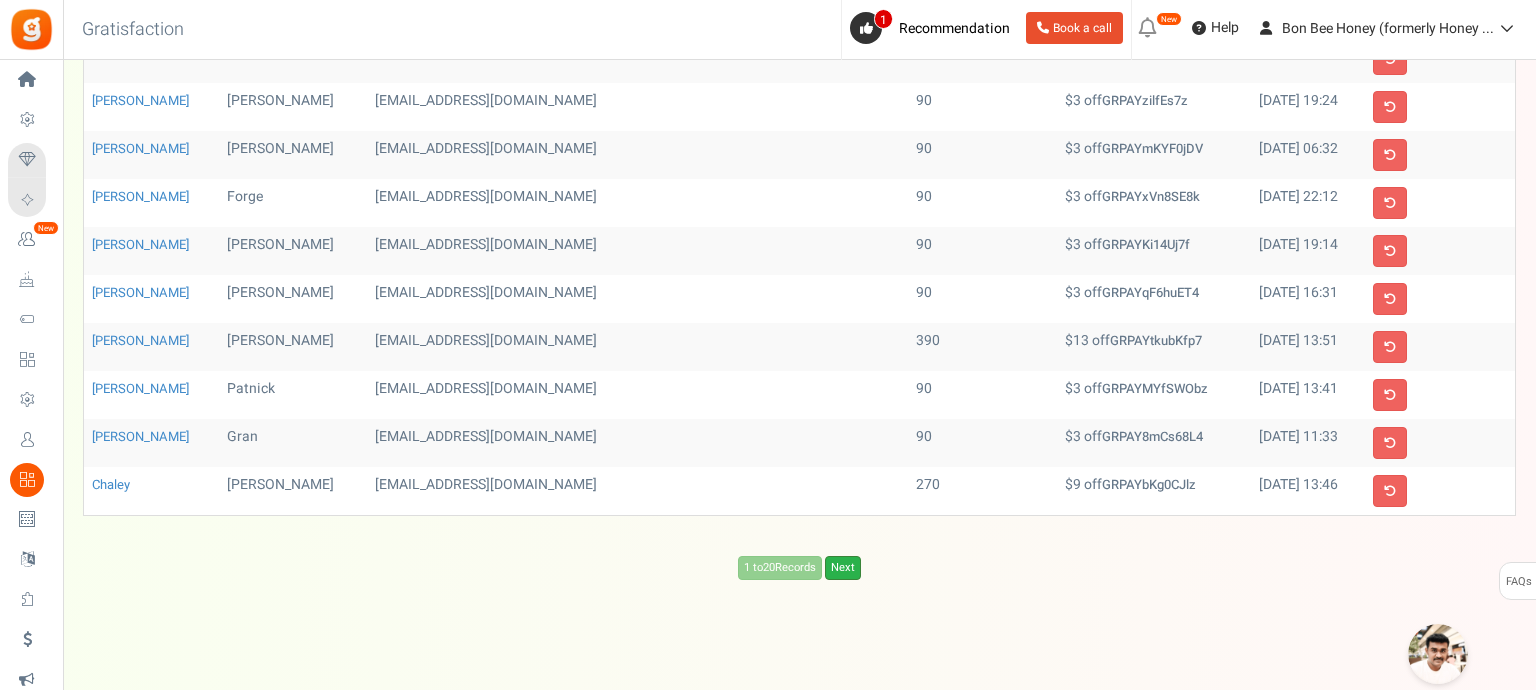click on "Next" at bounding box center [843, 568] 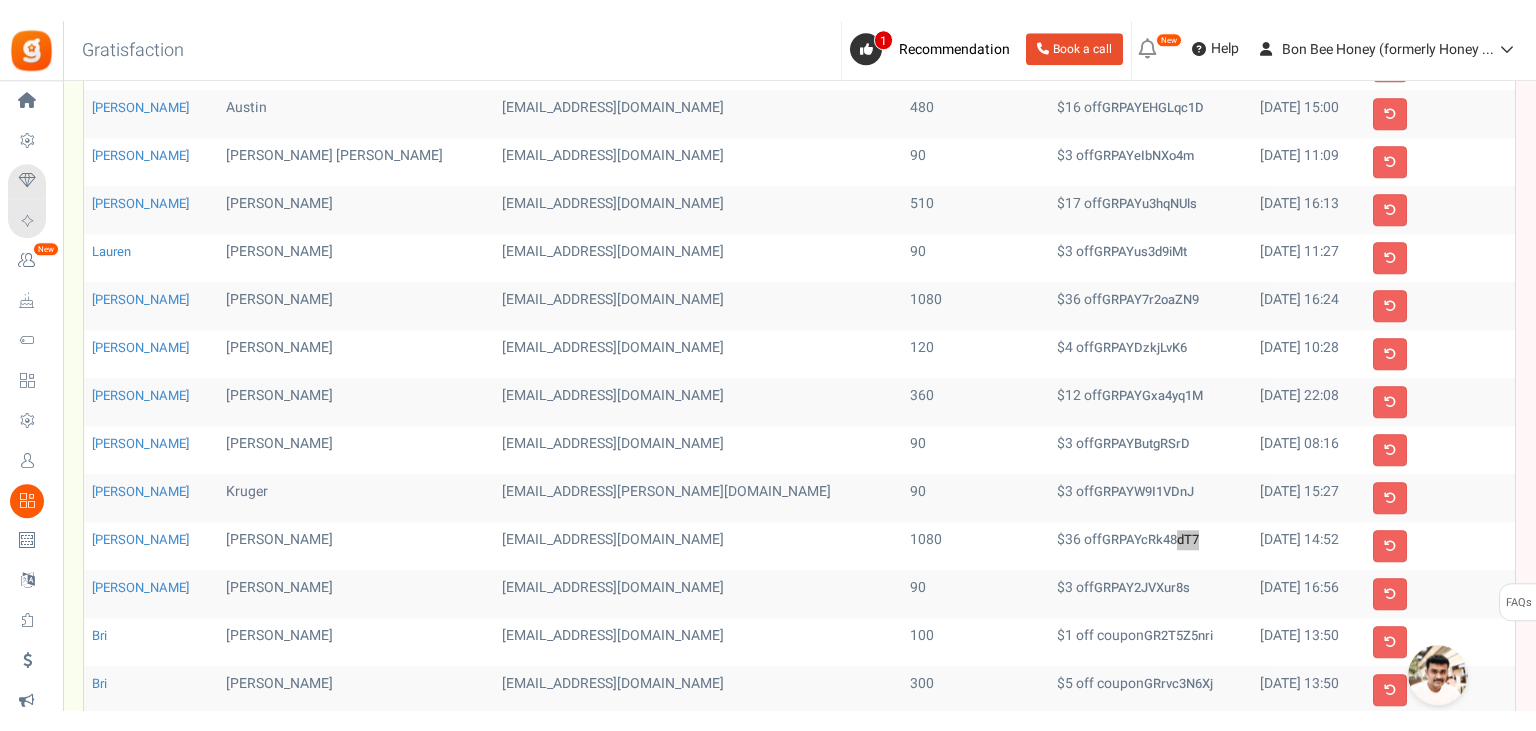 scroll, scrollTop: 227, scrollLeft: 0, axis: vertical 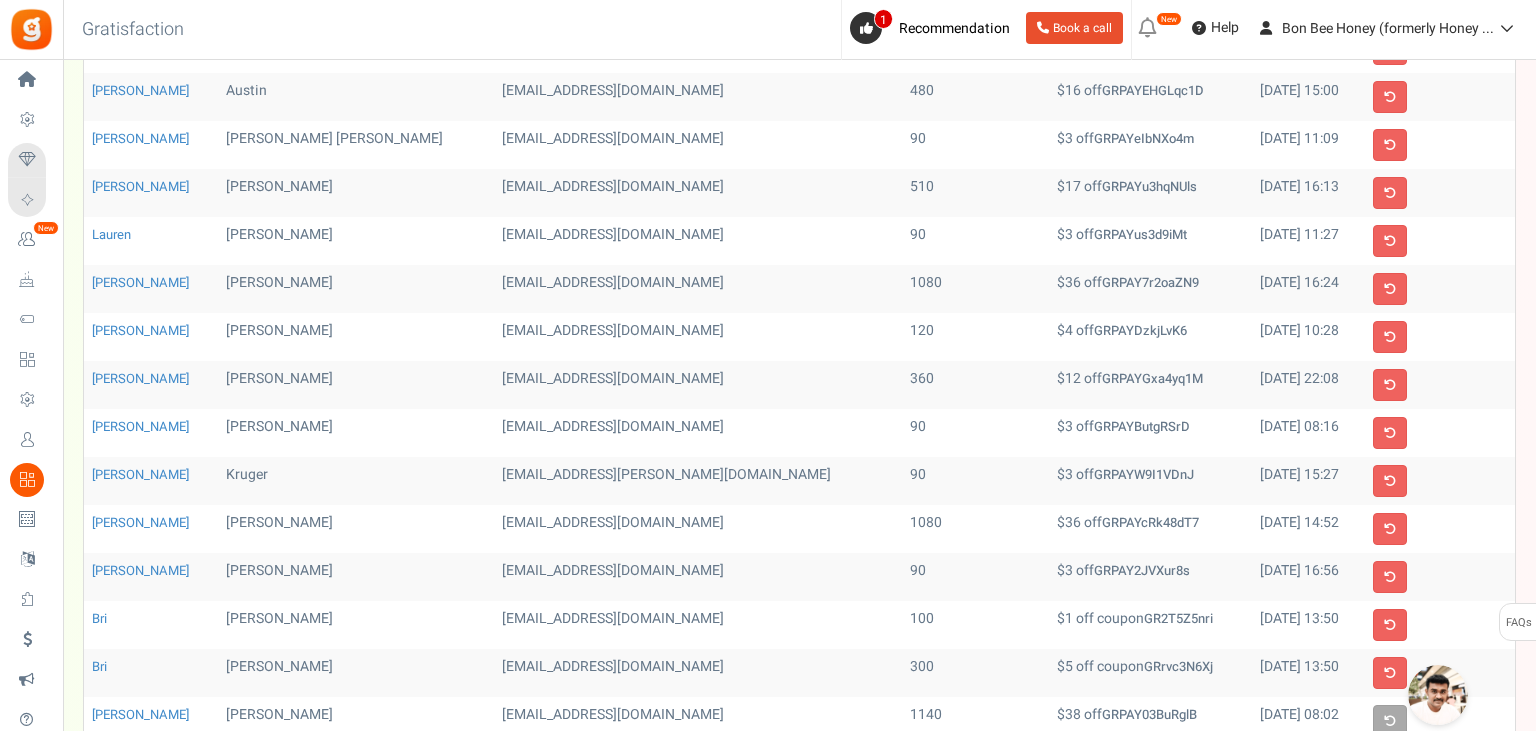 click on "$3 off  GRPAY2JVXur8s" at bounding box center [1151, 577] 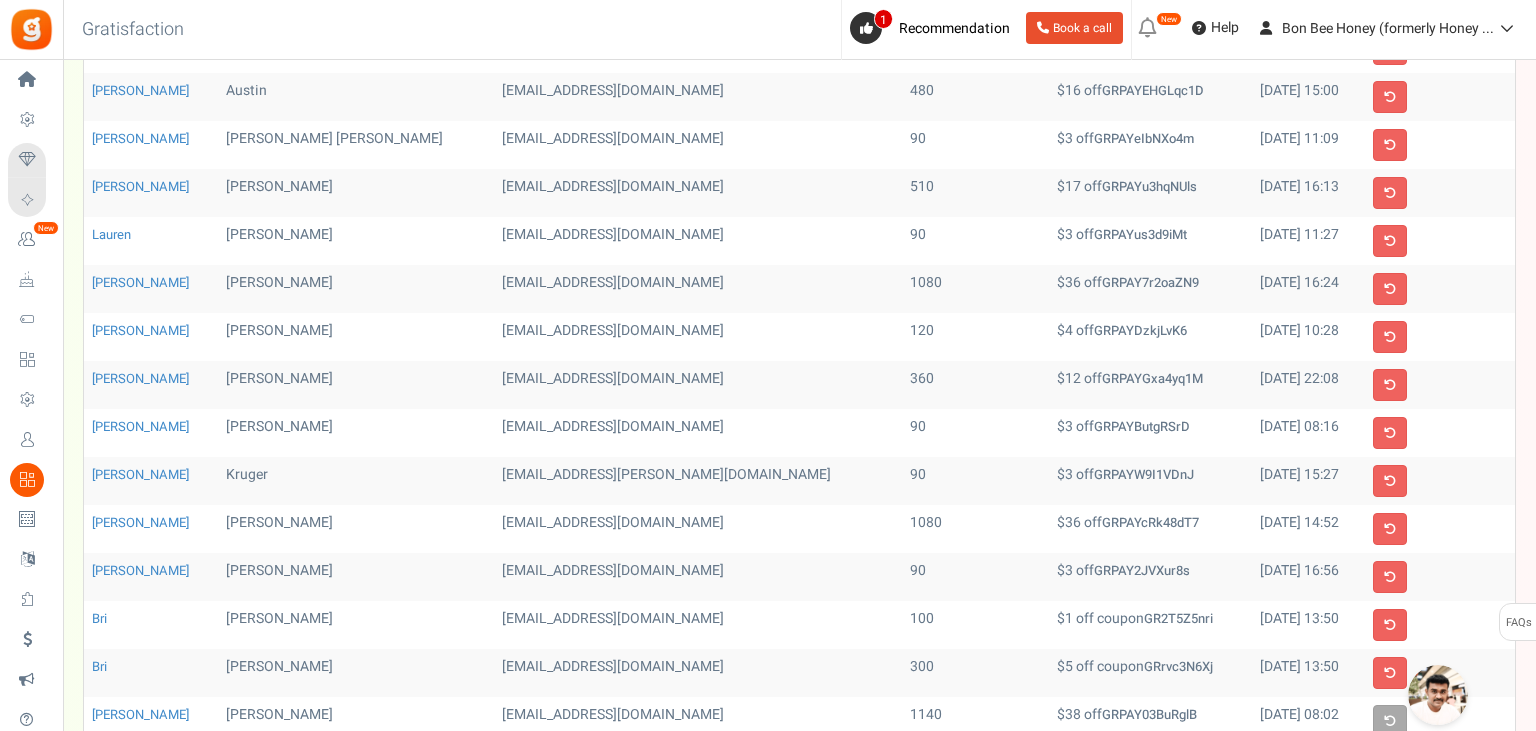 click on "GRPAYcRk48dT7" at bounding box center (1150, 522) 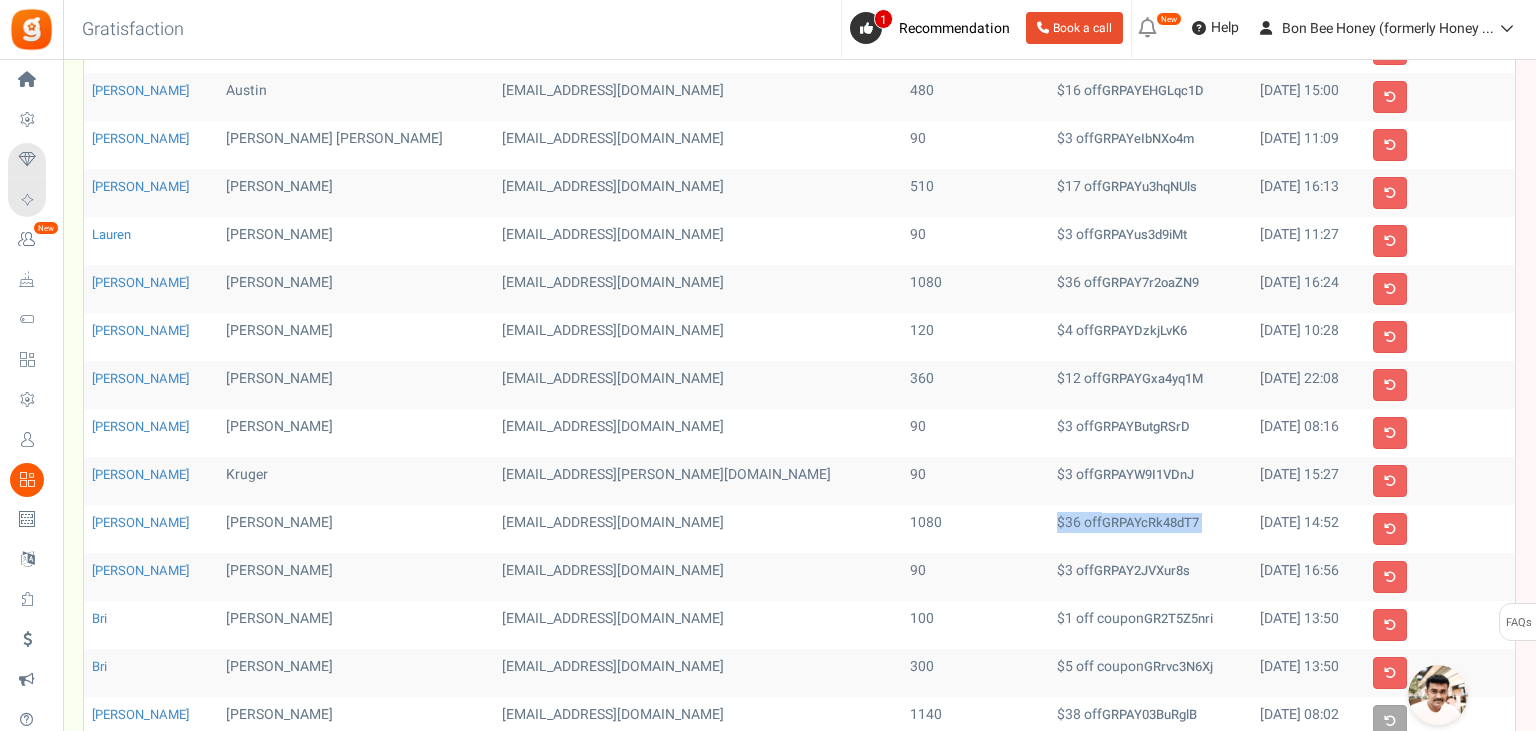 click on "GRPAYcRk48dT7" at bounding box center [1150, 522] 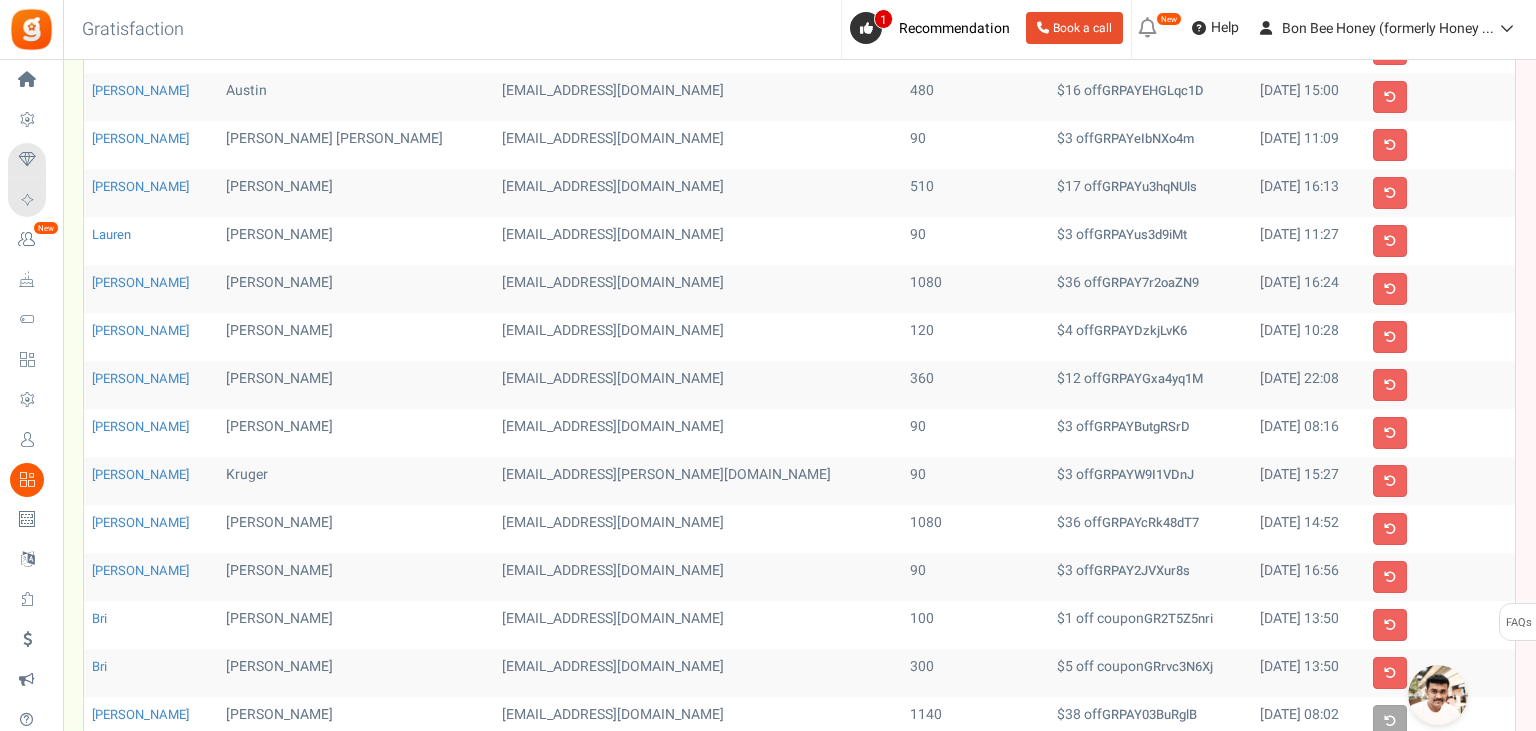 click on "[EMAIL_ADDRESS][DOMAIN_NAME]" at bounding box center [698, 529] 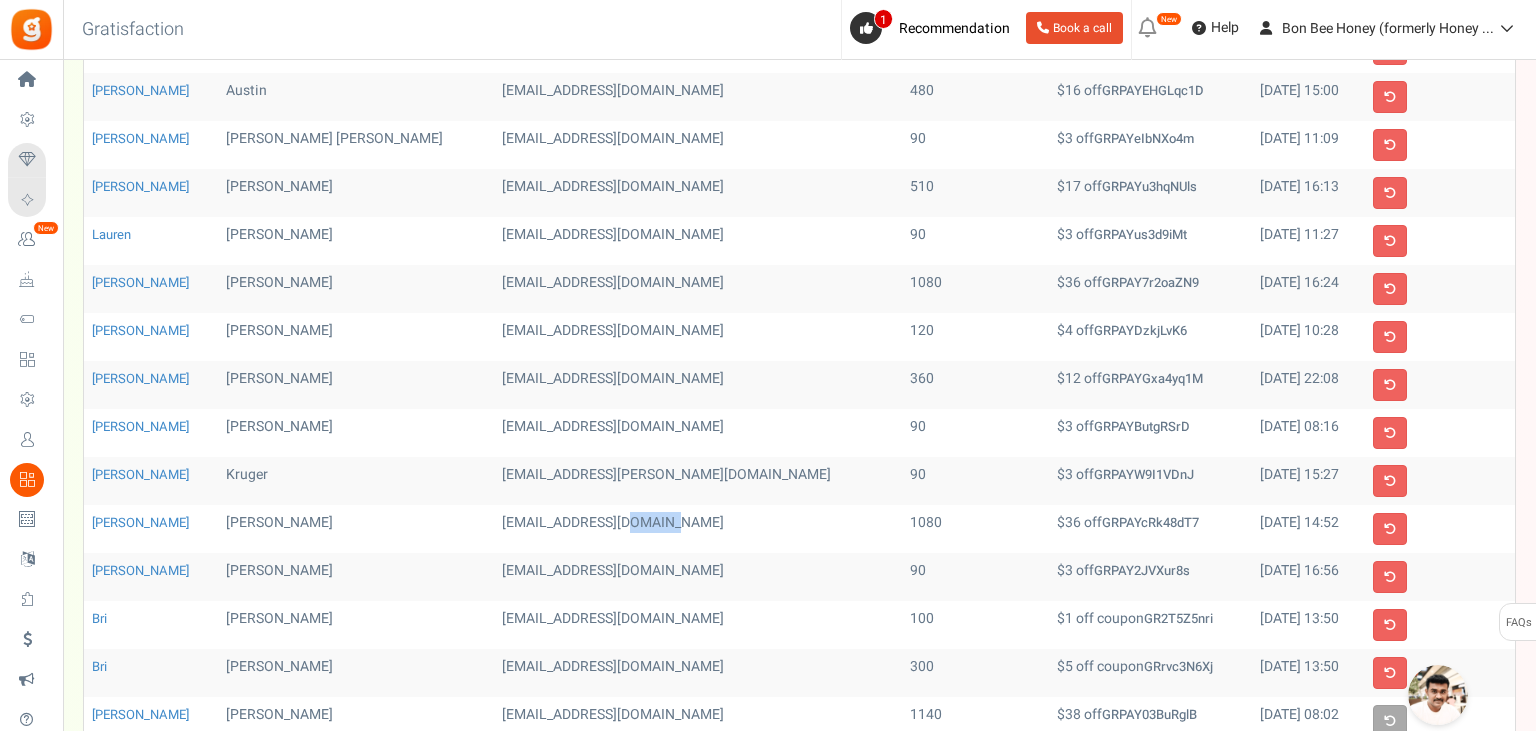 click on "[EMAIL_ADDRESS][DOMAIN_NAME]" at bounding box center [698, 529] 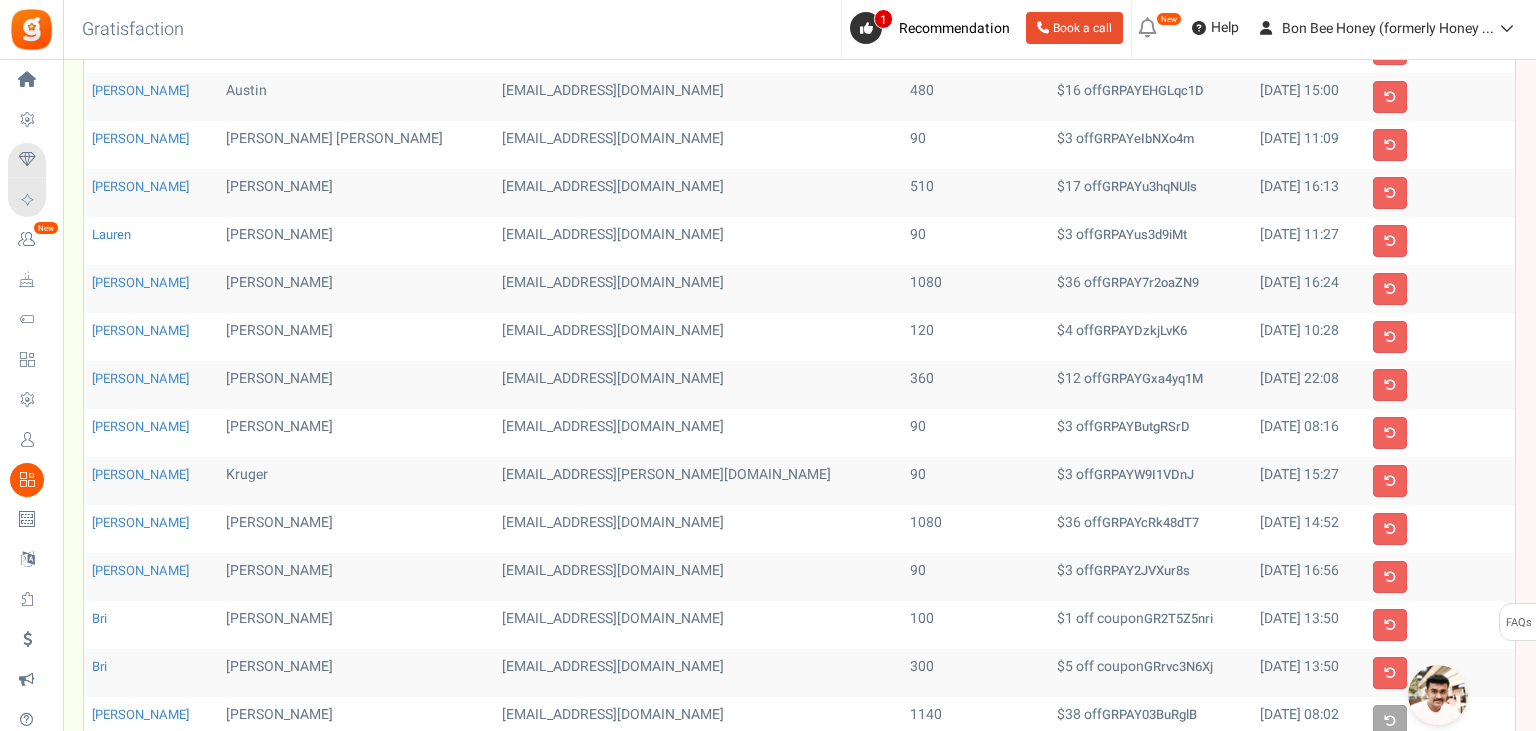 click on "[EMAIL_ADDRESS][DOMAIN_NAME]" at bounding box center (698, 529) 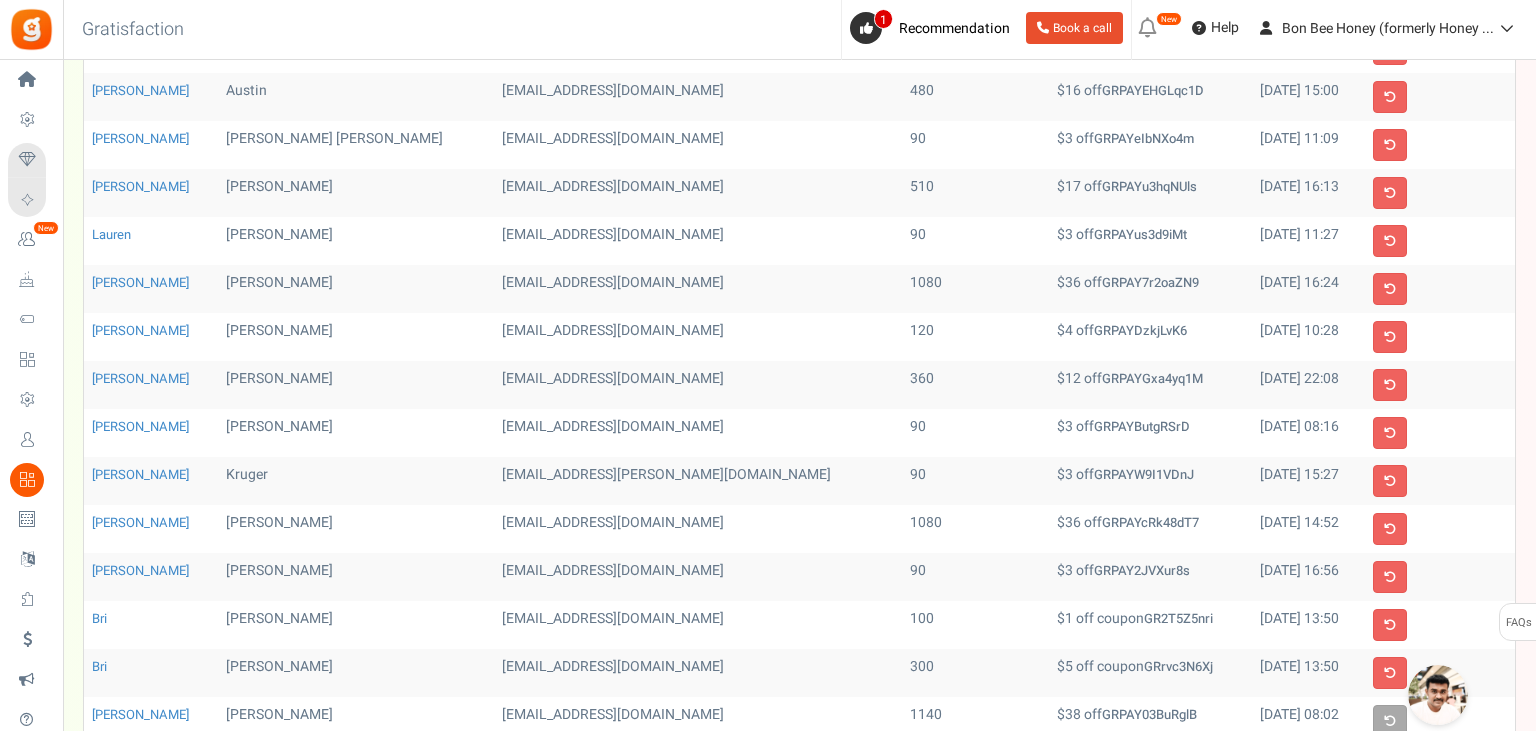 click on "[EMAIL_ADDRESS][DOMAIN_NAME]" at bounding box center [698, 529] 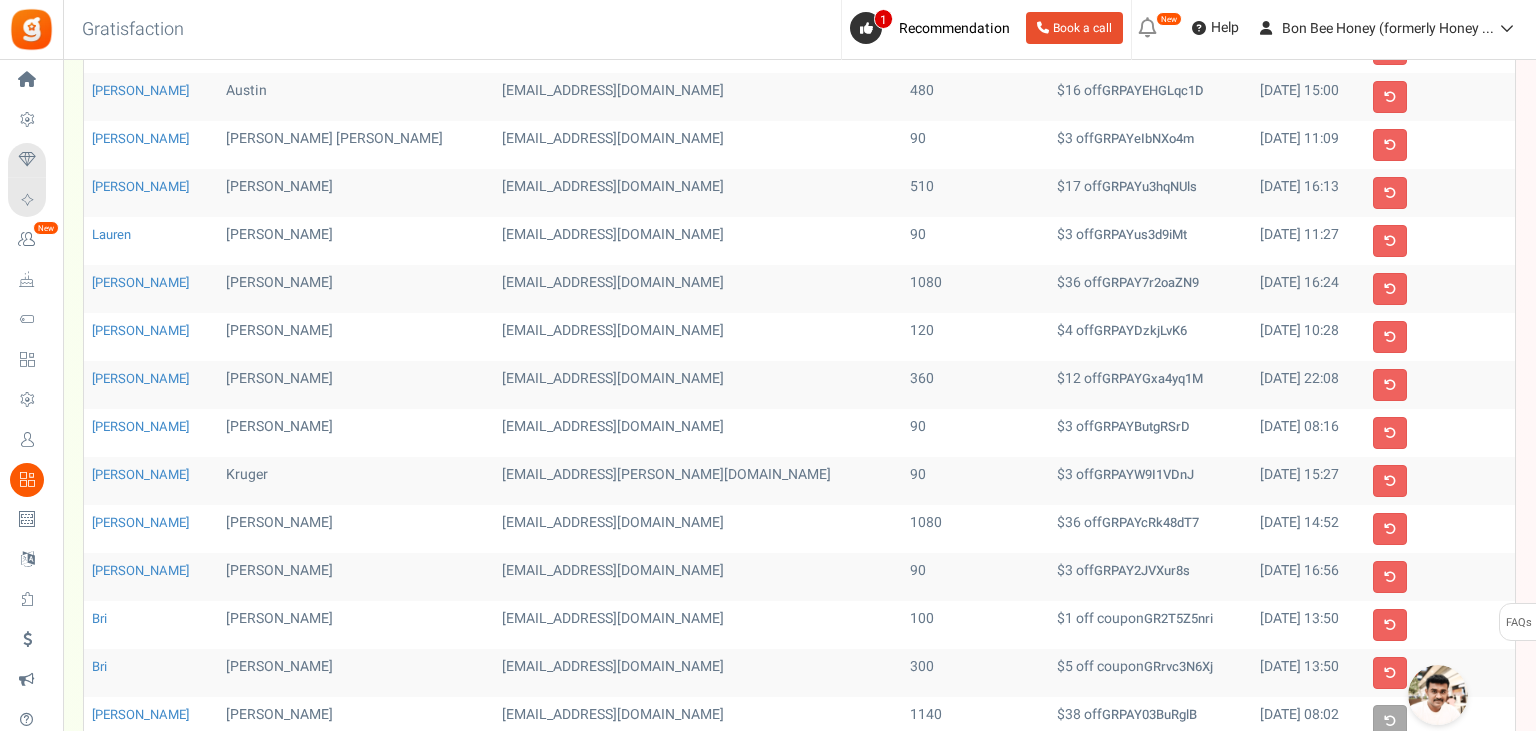 click on "GRPAYcRk48dT7" at bounding box center [1150, 522] 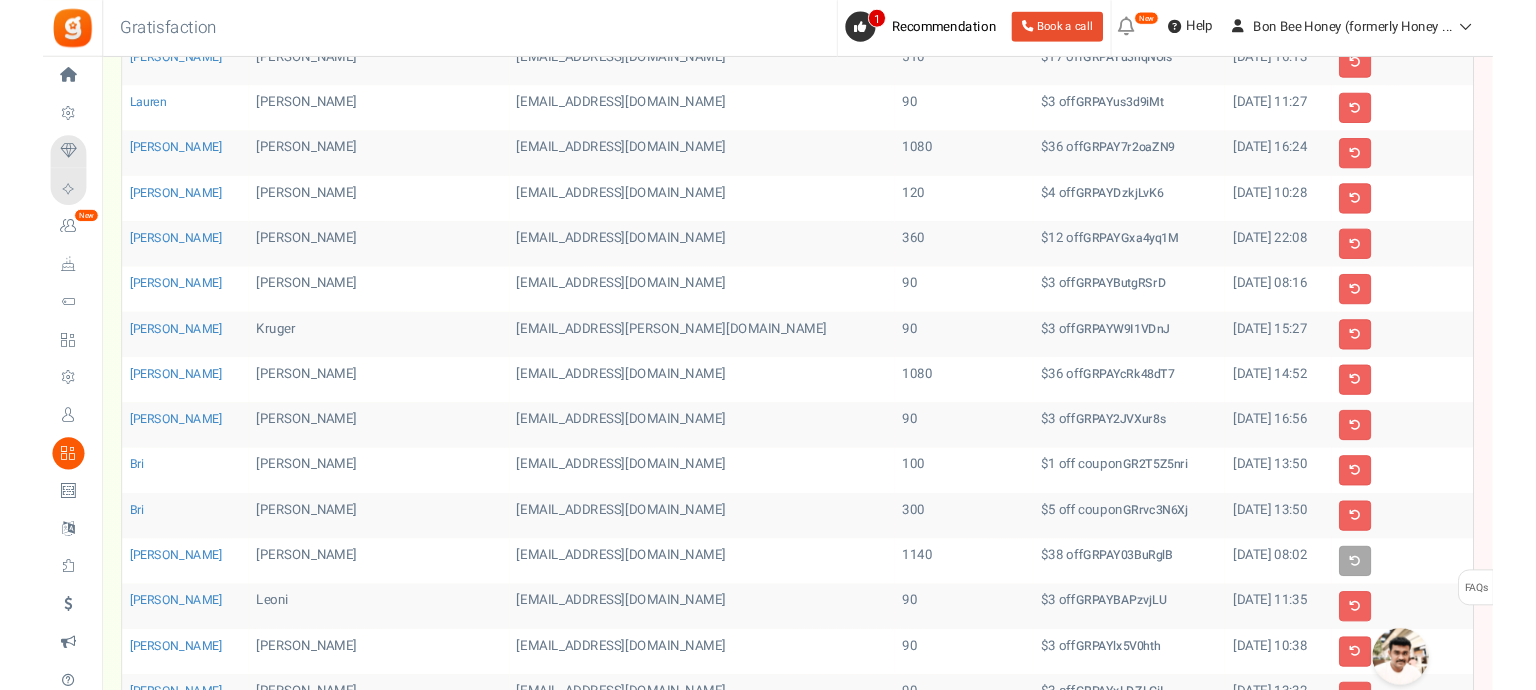 scroll, scrollTop: 438, scrollLeft: 0, axis: vertical 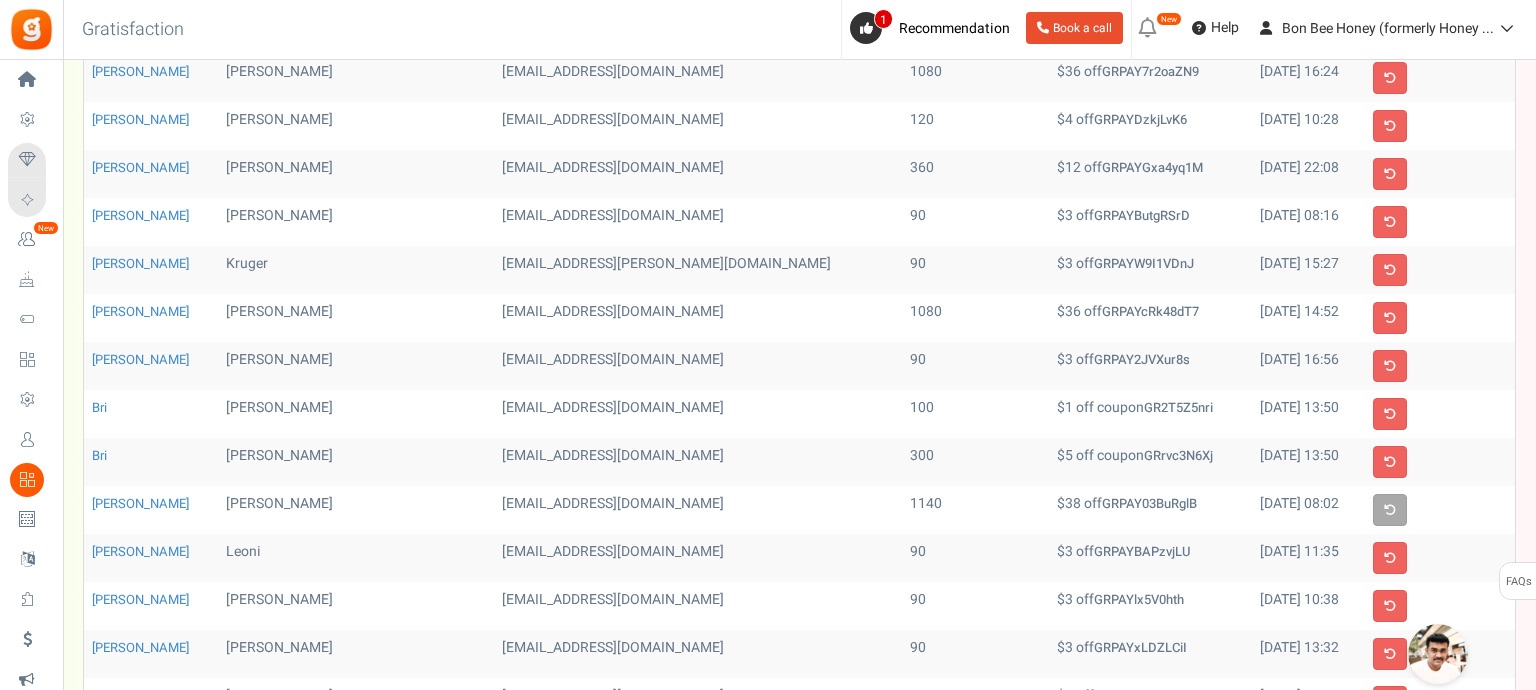 click on "[EMAIL_ADDRESS][DOMAIN_NAME]" at bounding box center (698, 318) 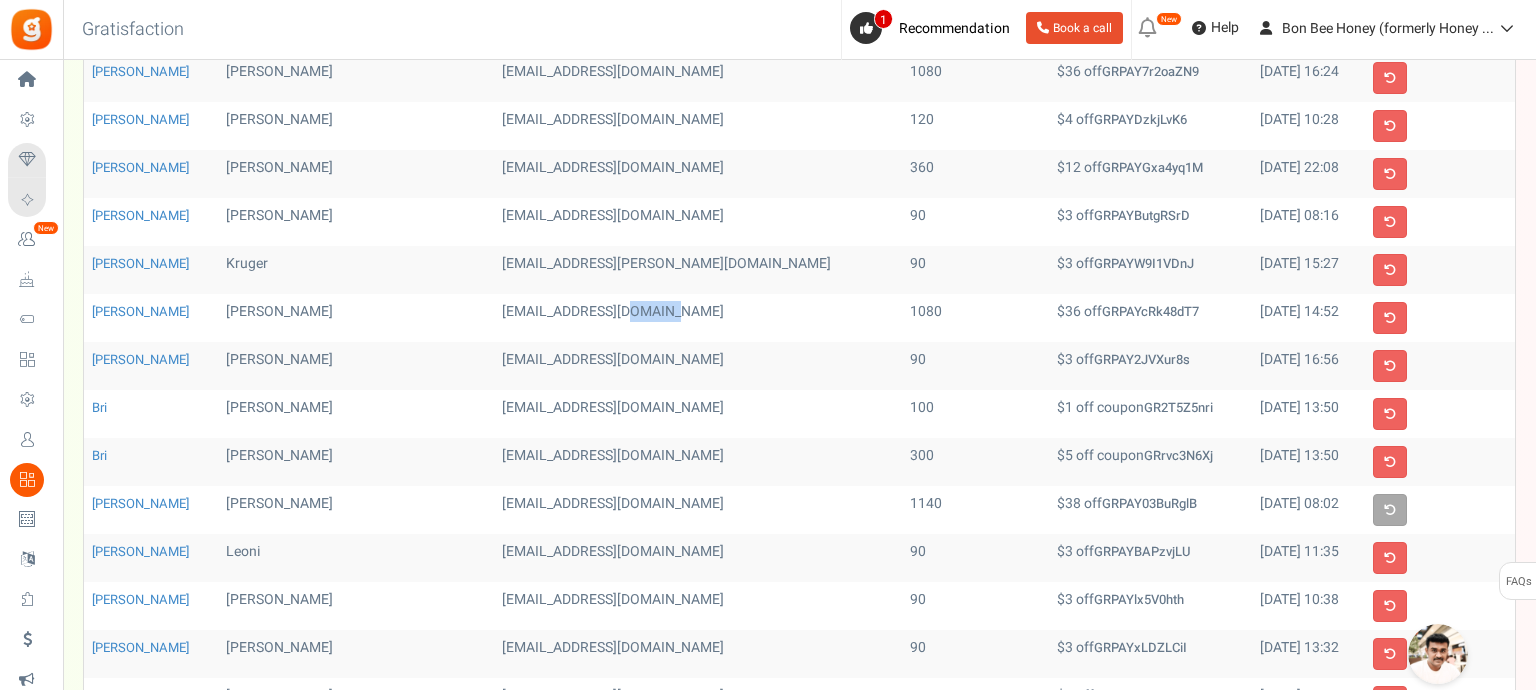 click on "[EMAIL_ADDRESS][DOMAIN_NAME]" at bounding box center [698, 318] 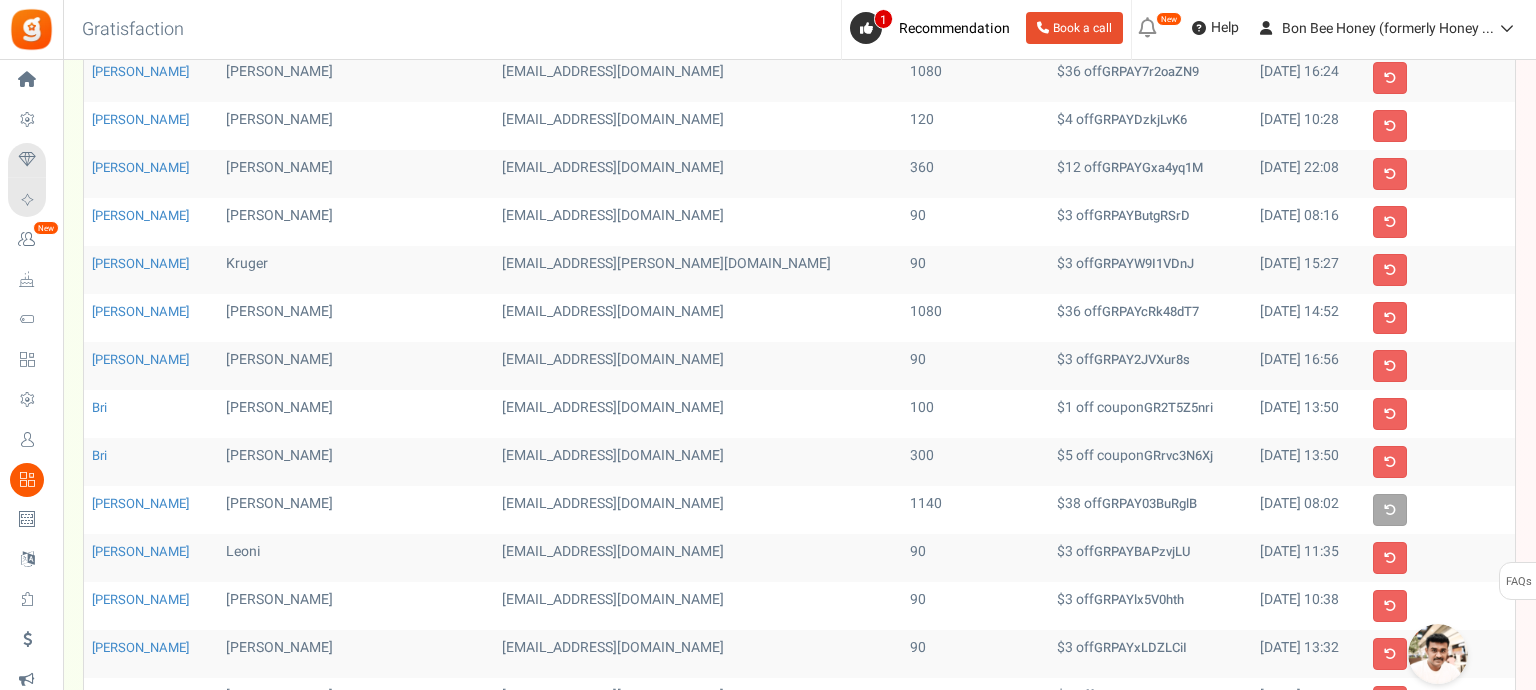 click on "[EMAIL_ADDRESS][DOMAIN_NAME]" at bounding box center [698, 318] 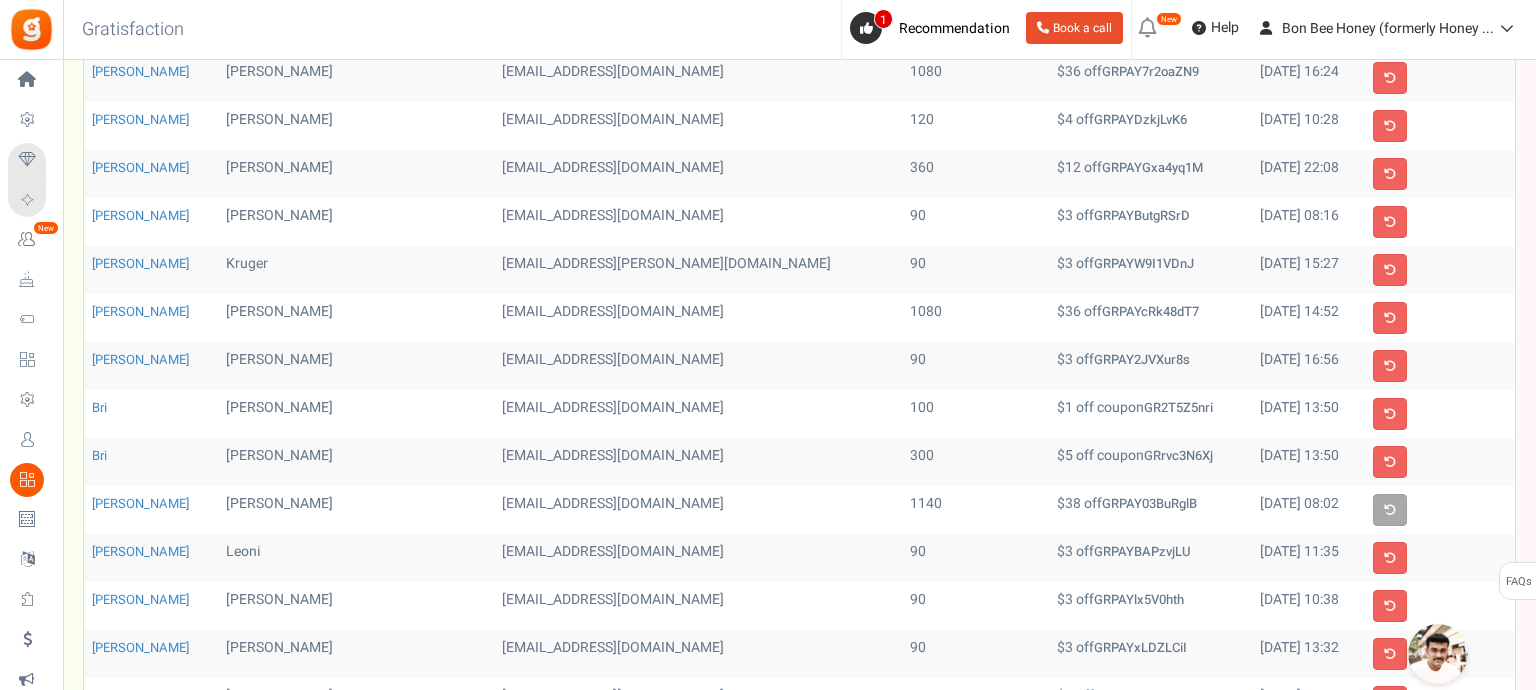 scroll, scrollTop: 0, scrollLeft: 0, axis: both 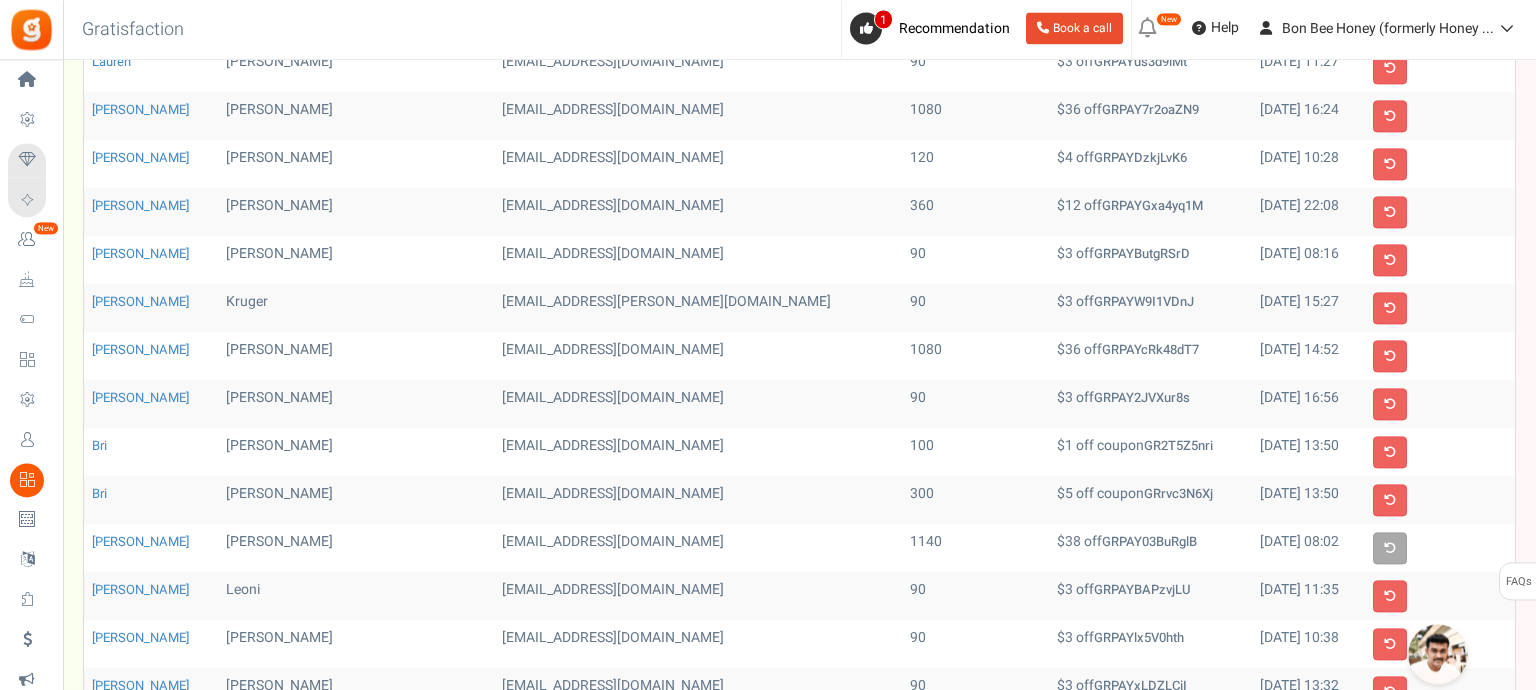 click on "[EMAIL_ADDRESS][DOMAIN_NAME]" at bounding box center (698, 356) 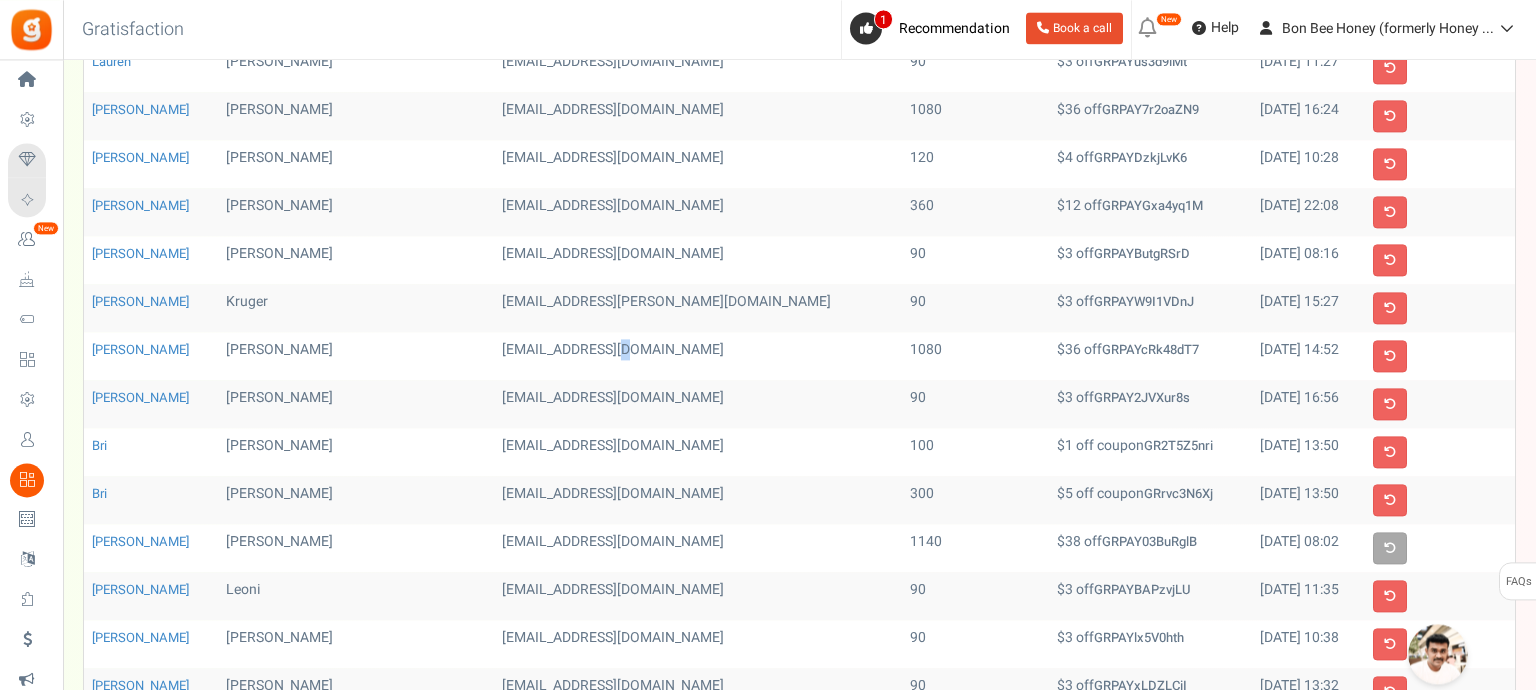 click on "[EMAIL_ADDRESS][DOMAIN_NAME]" at bounding box center [698, 356] 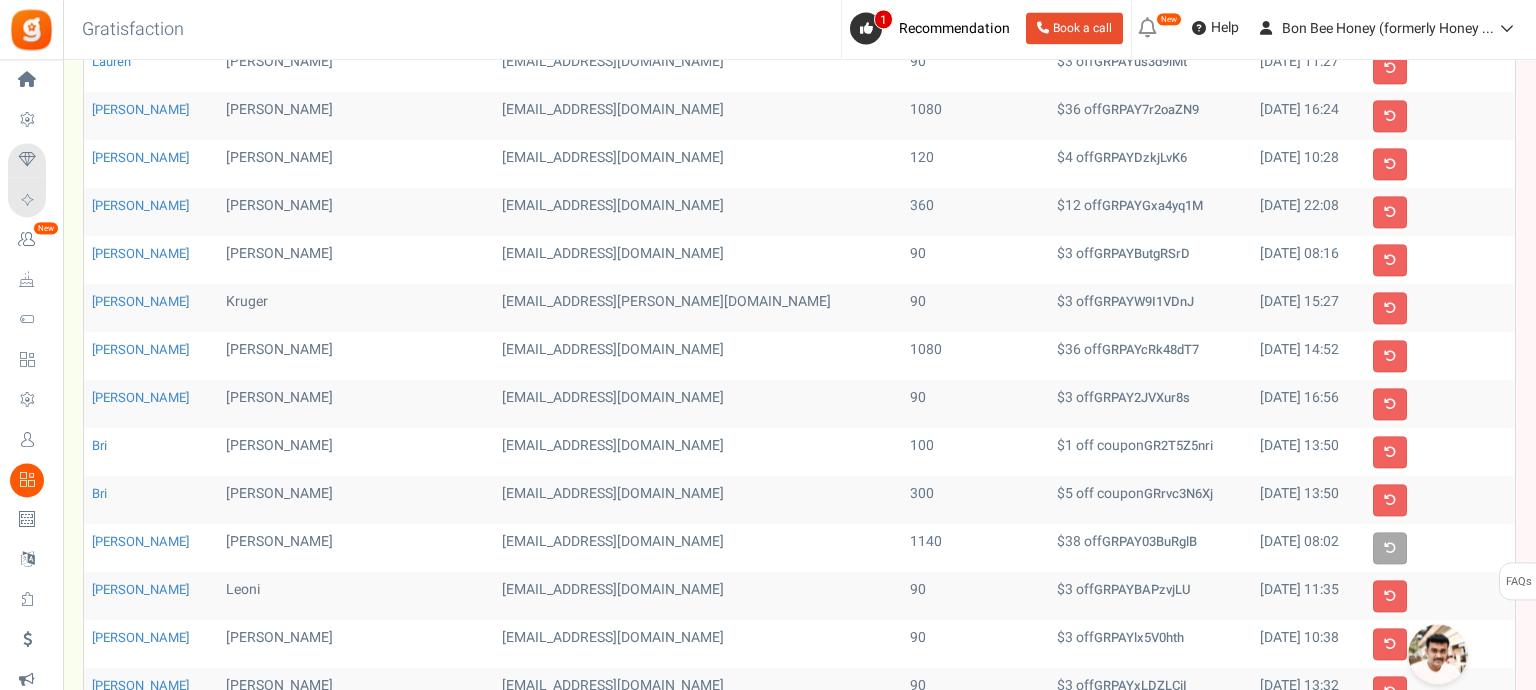 click on "[EMAIL_ADDRESS][DOMAIN_NAME]" at bounding box center (698, 356) 